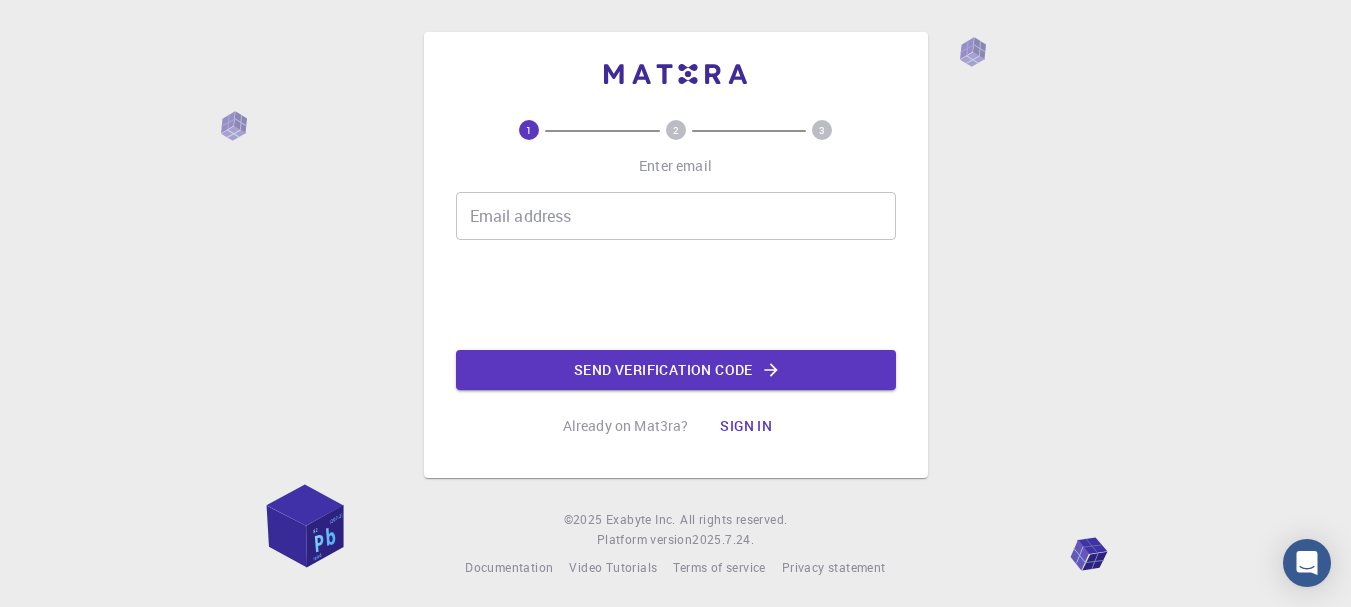 scroll, scrollTop: 0, scrollLeft: 0, axis: both 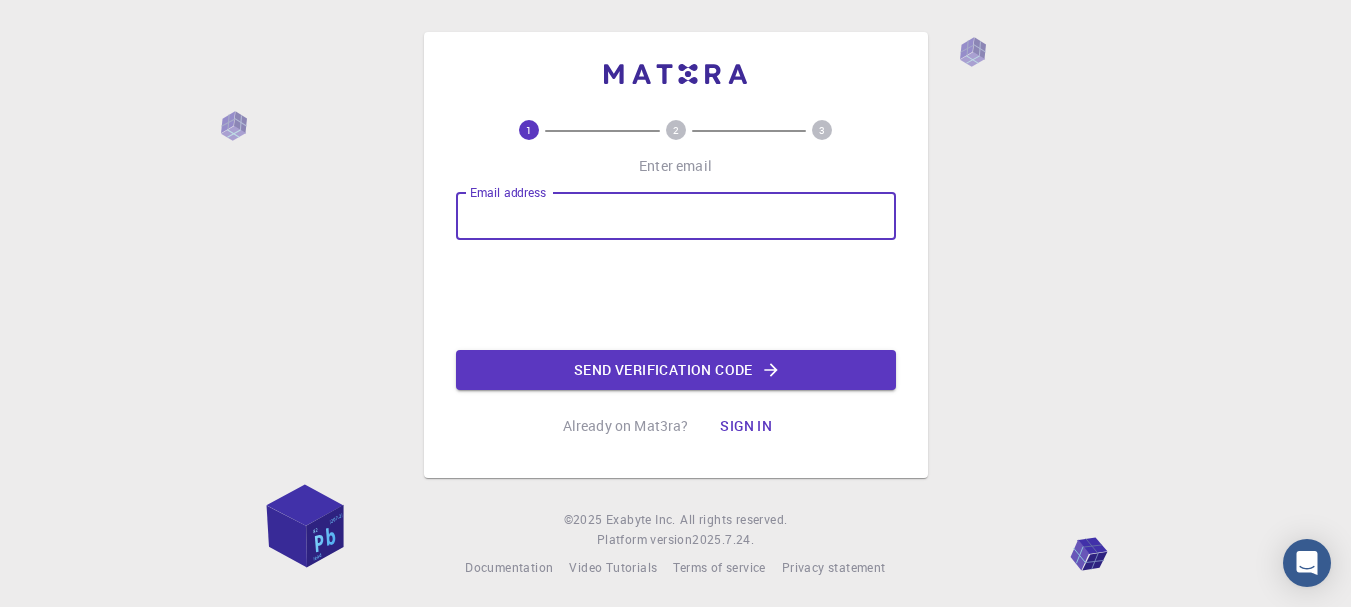 type on "[EMAIL]" 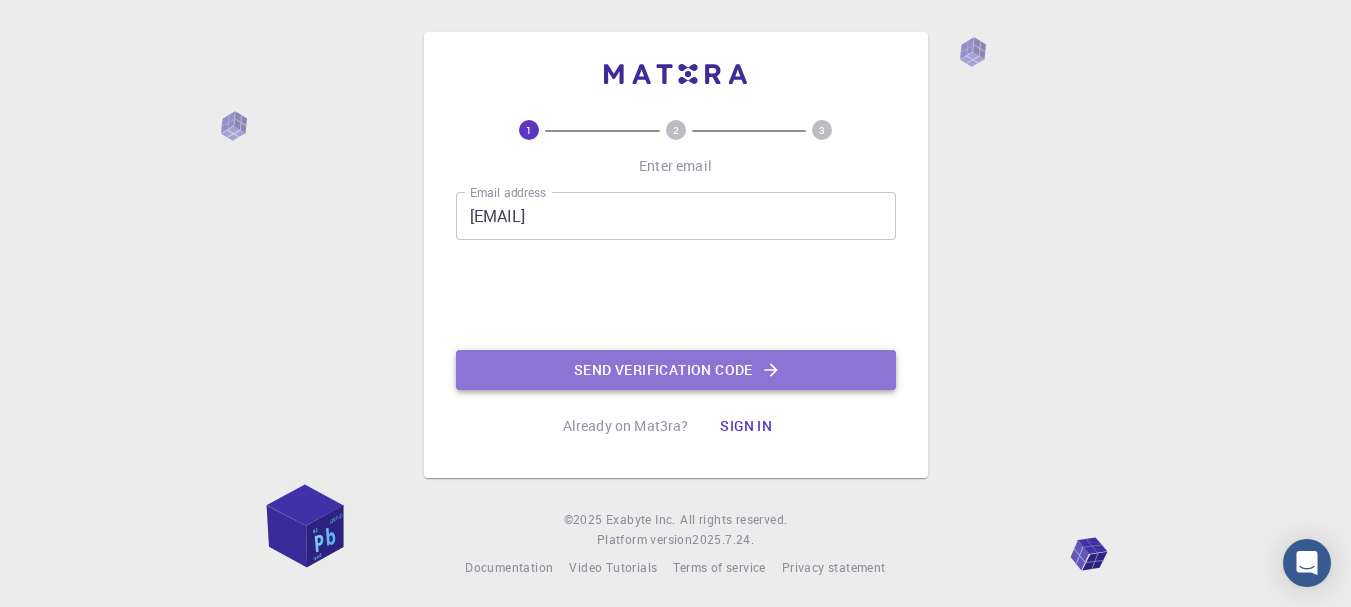 click on "Send verification code" 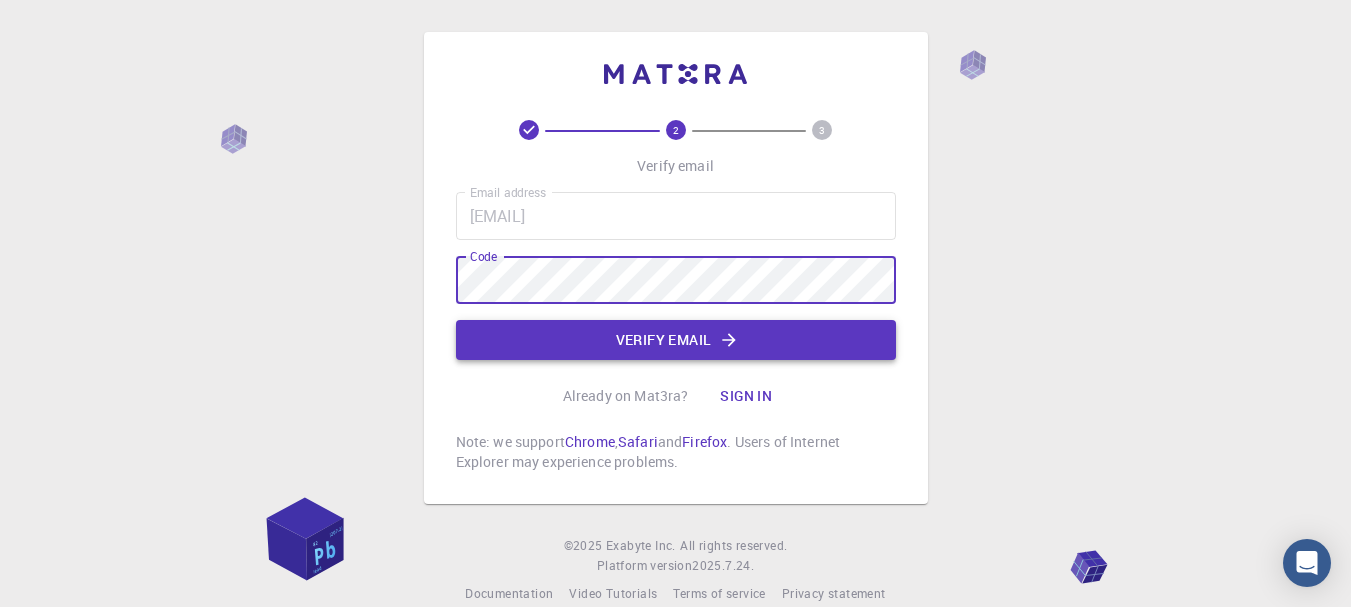 click on "Verify email" 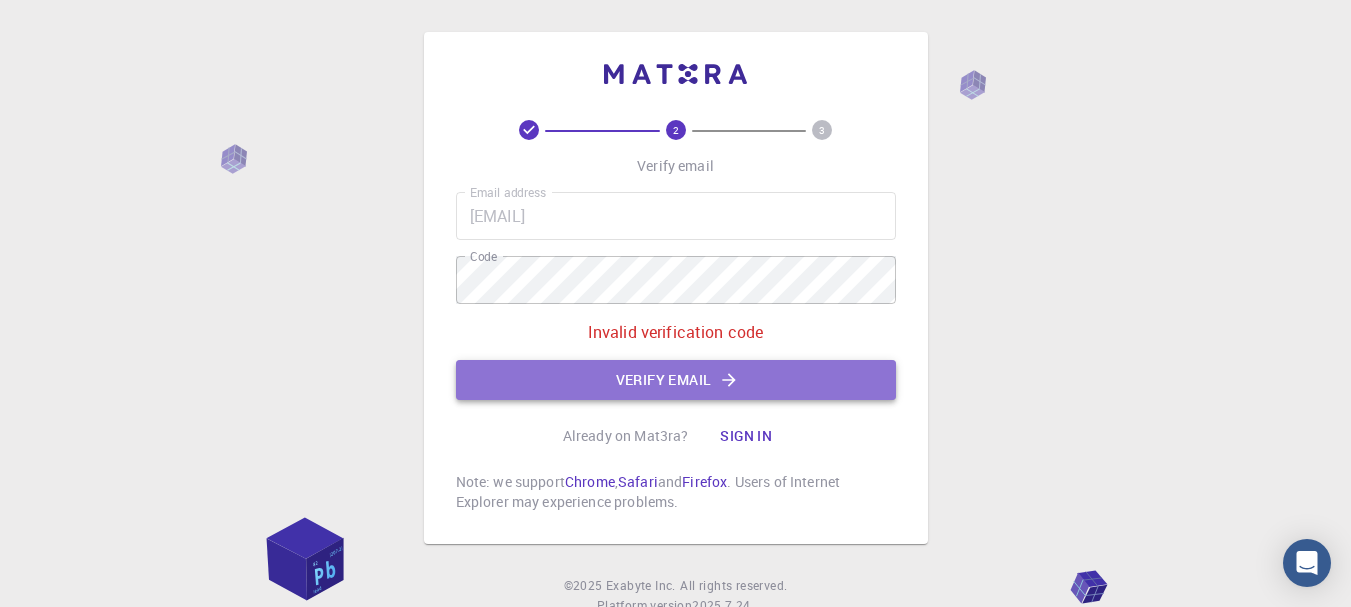 click on "Verify email" at bounding box center (676, 380) 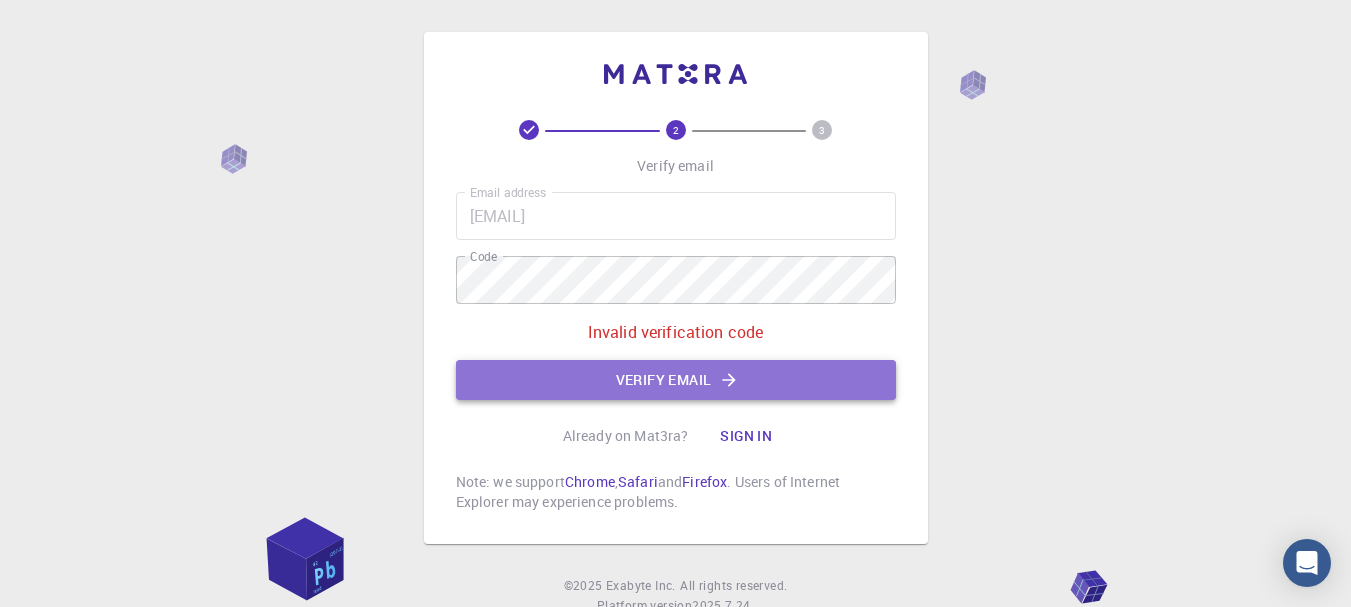 click on "Verify email" at bounding box center [676, 380] 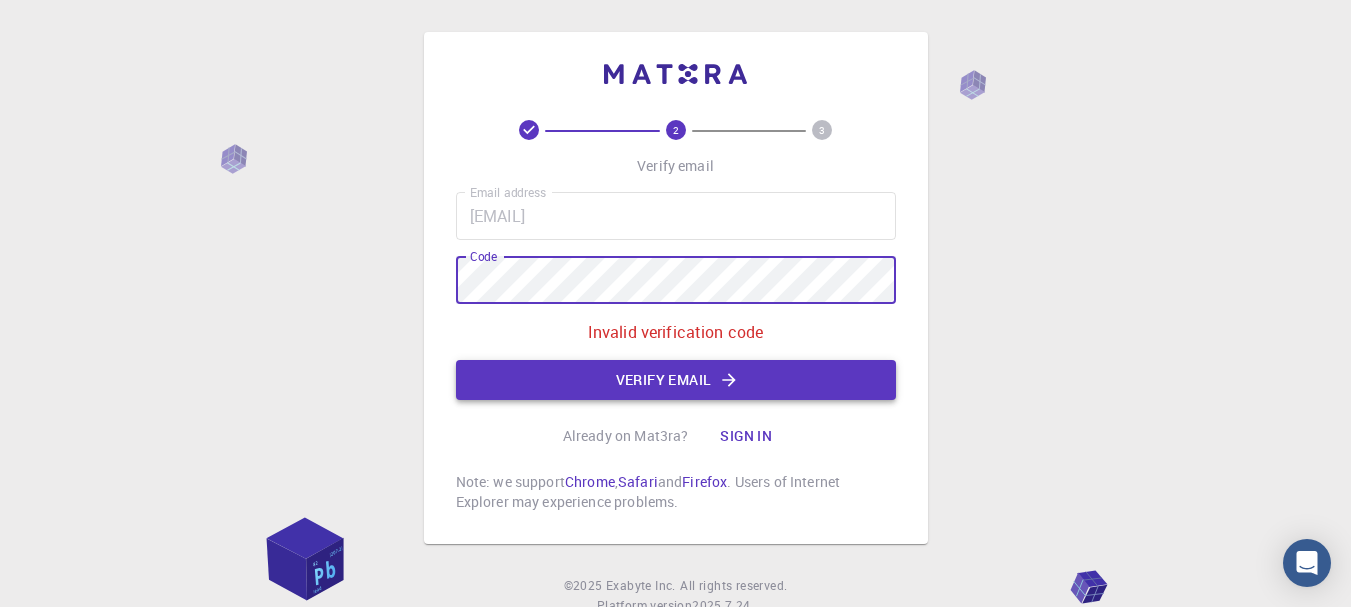 click on "Verify email" at bounding box center [676, 380] 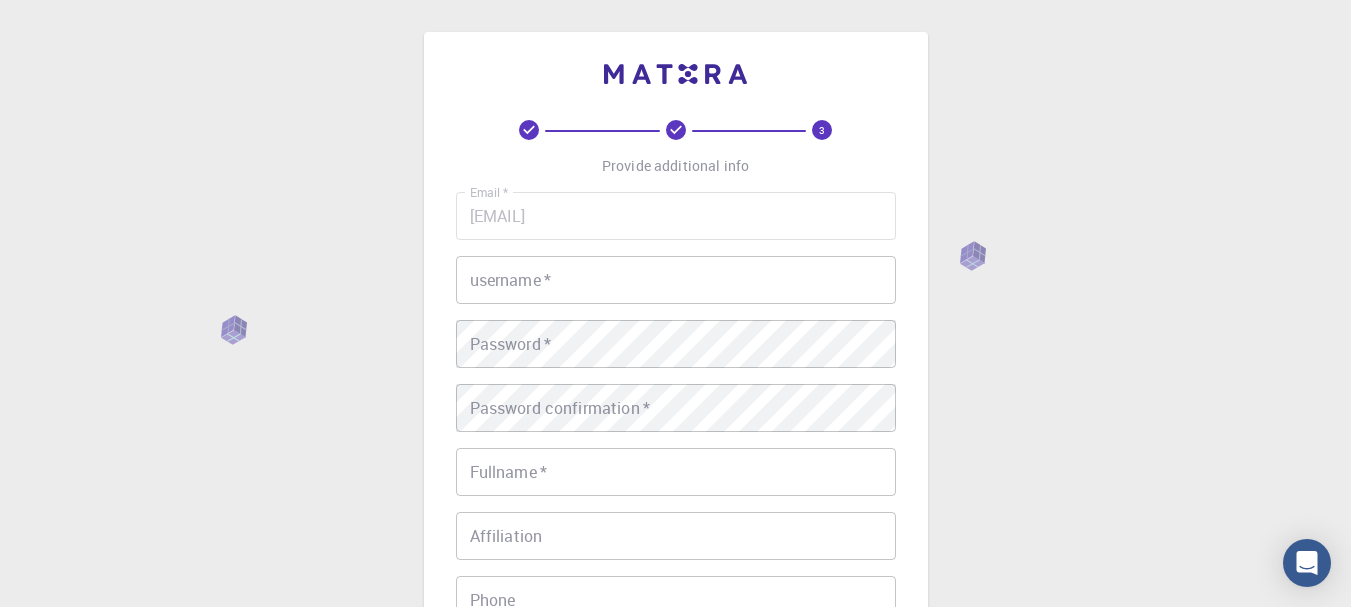 click on "username   *" at bounding box center (676, 280) 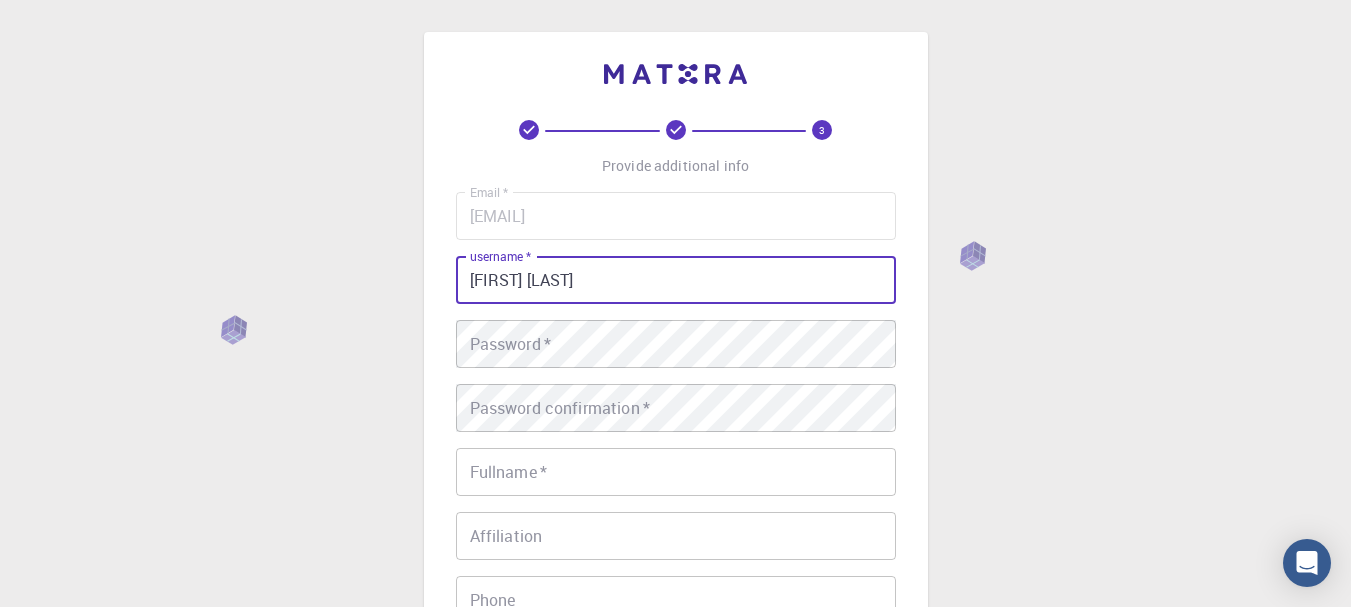 type on "[FIRST] [LAST]" 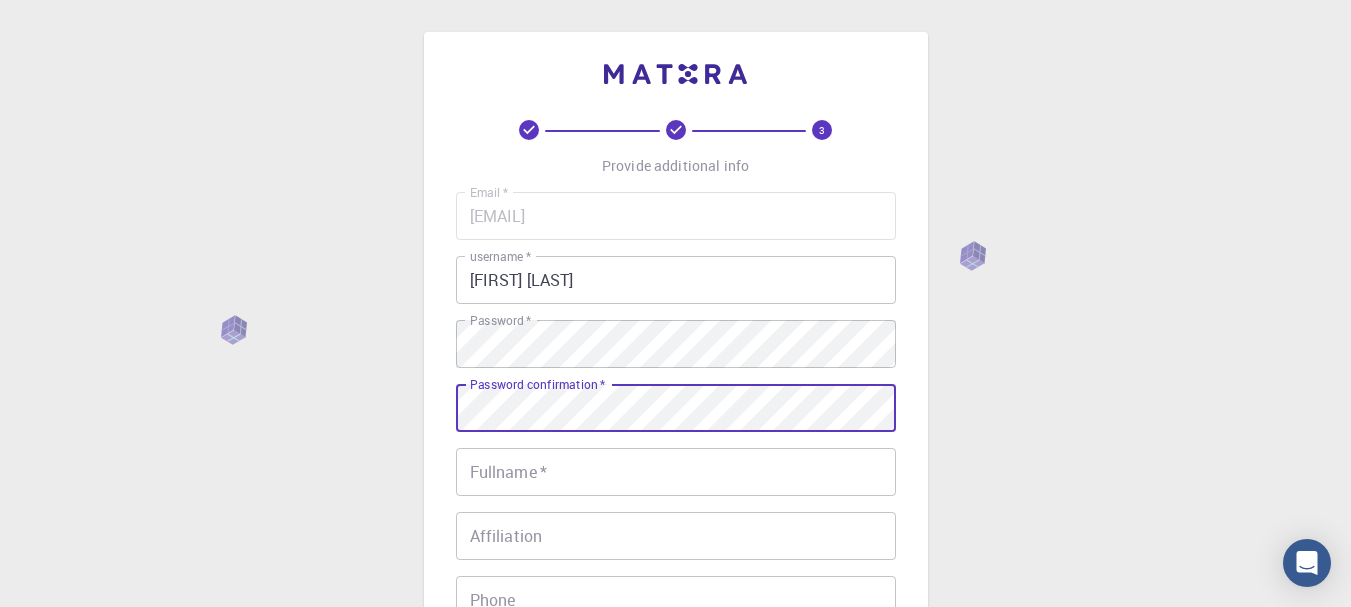 click on "Password confirmation   * Password confirmation   *" at bounding box center [676, 408] 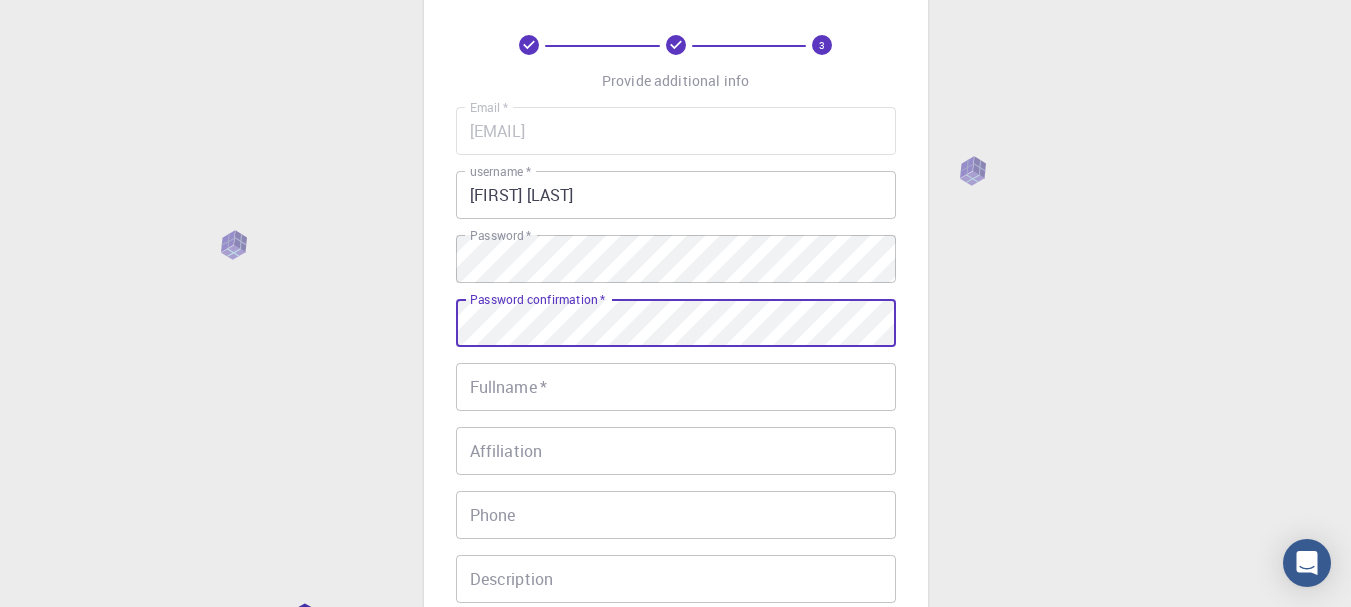 scroll, scrollTop: 200, scrollLeft: 0, axis: vertical 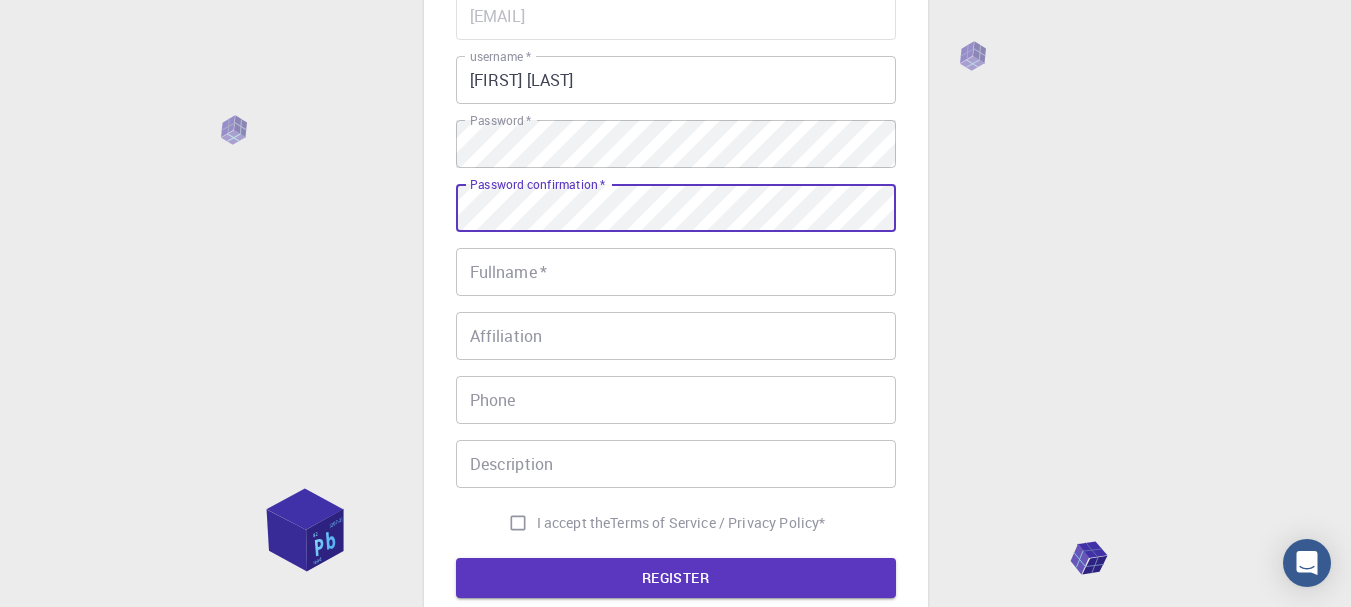 click on "Fullname   *" at bounding box center [676, 272] 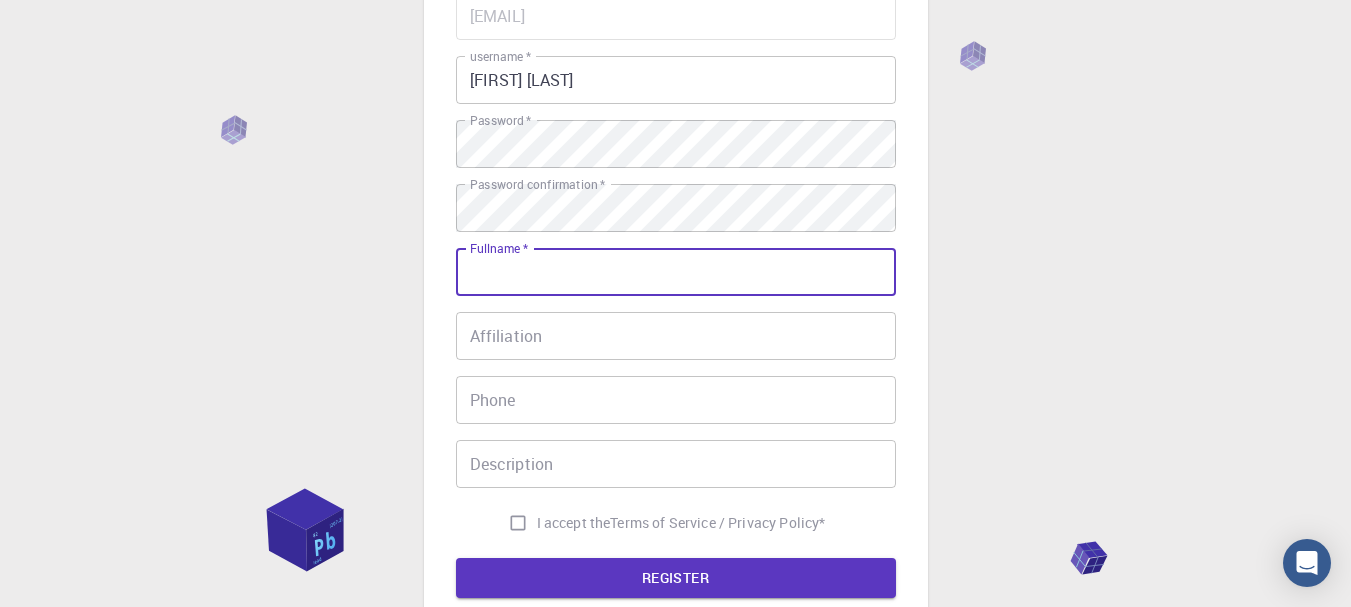 type on "[LAST] [LAST]" 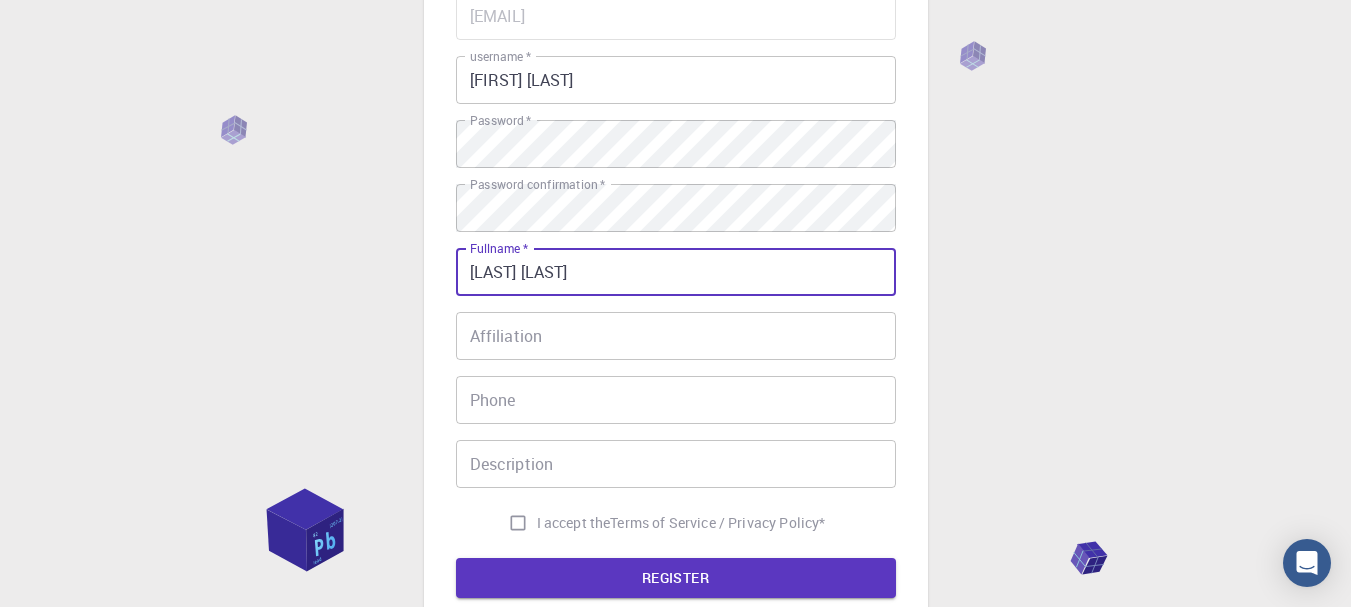 click on "Affiliation" at bounding box center [676, 336] 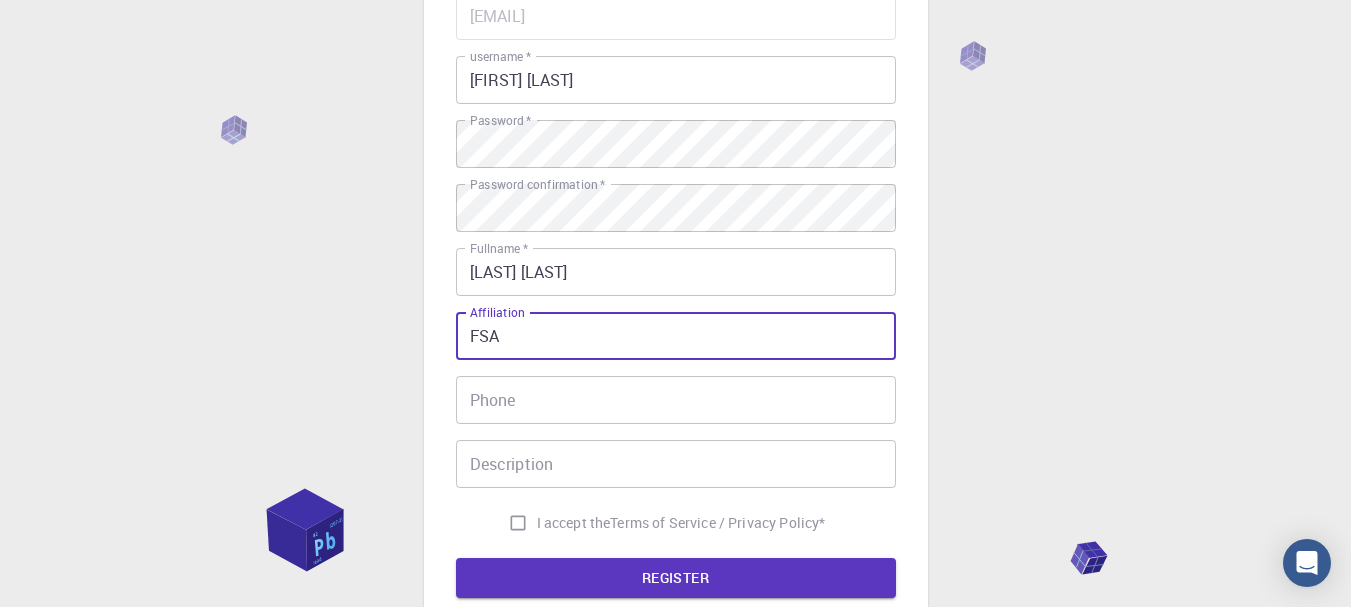 type on "FSA" 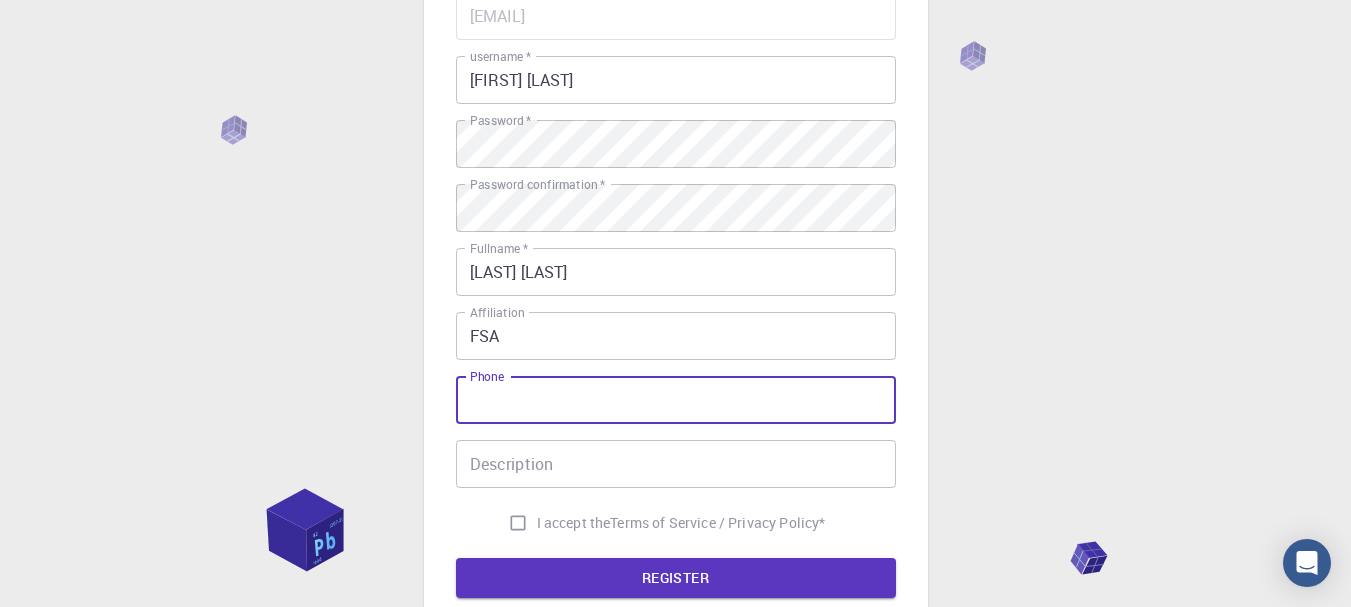 type on "[PHONE]" 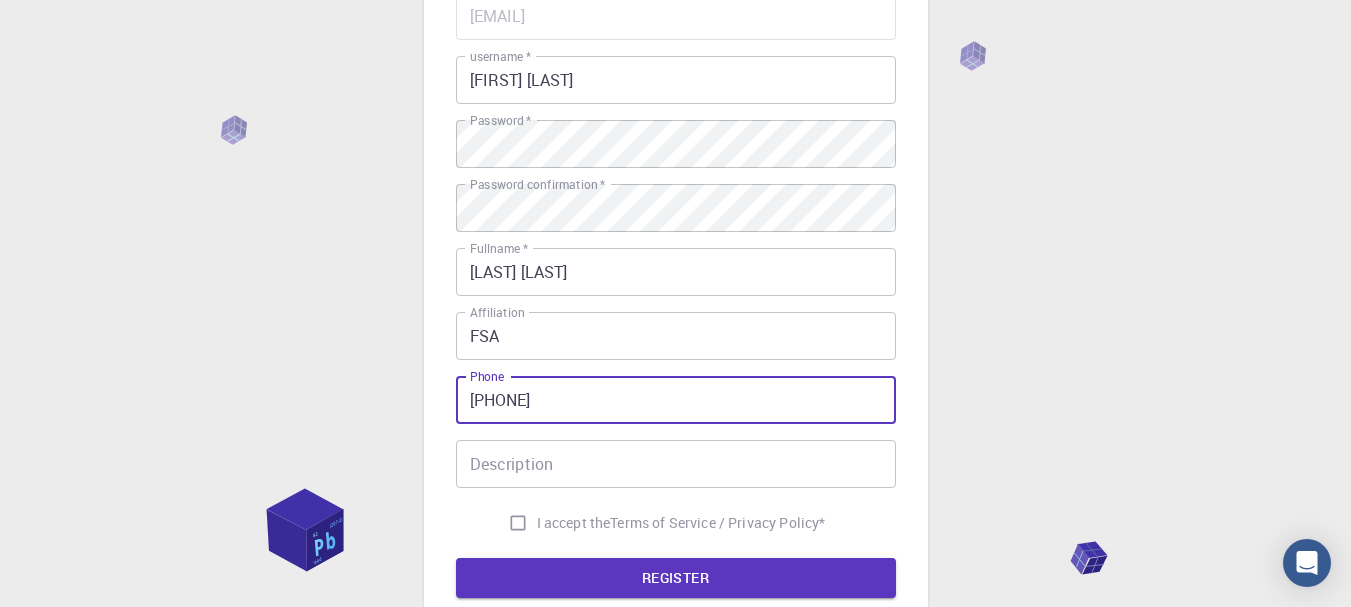 click on "Description Description" at bounding box center (676, 464) 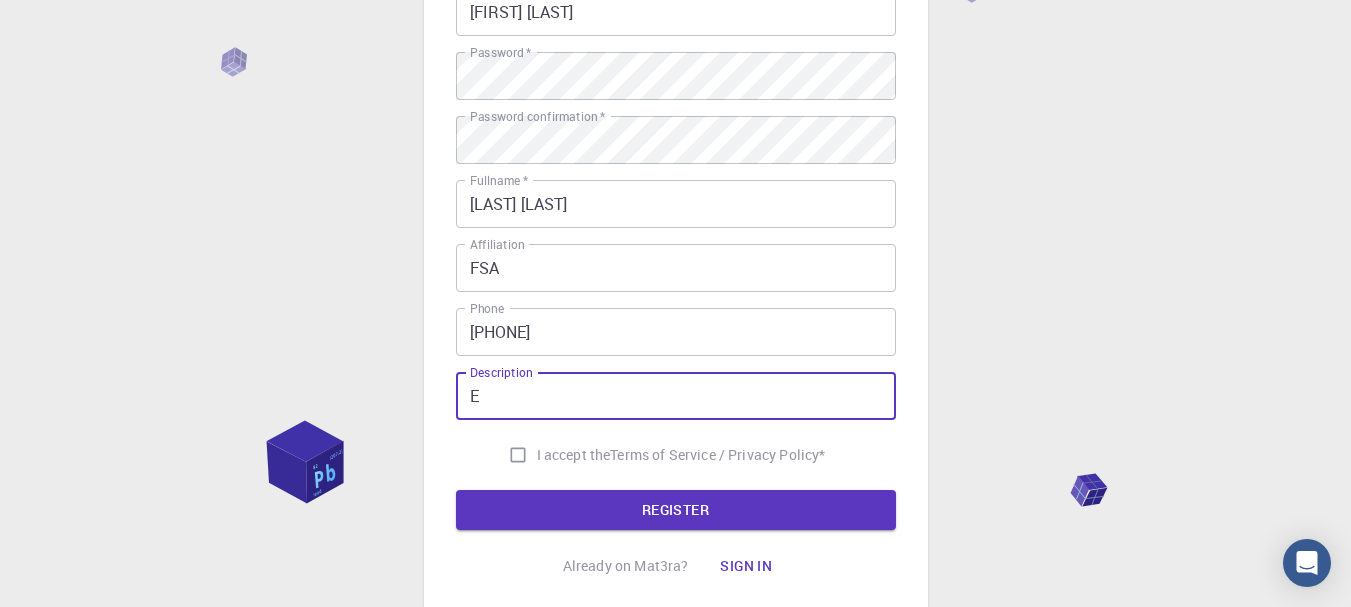 scroll, scrollTop: 400, scrollLeft: 0, axis: vertical 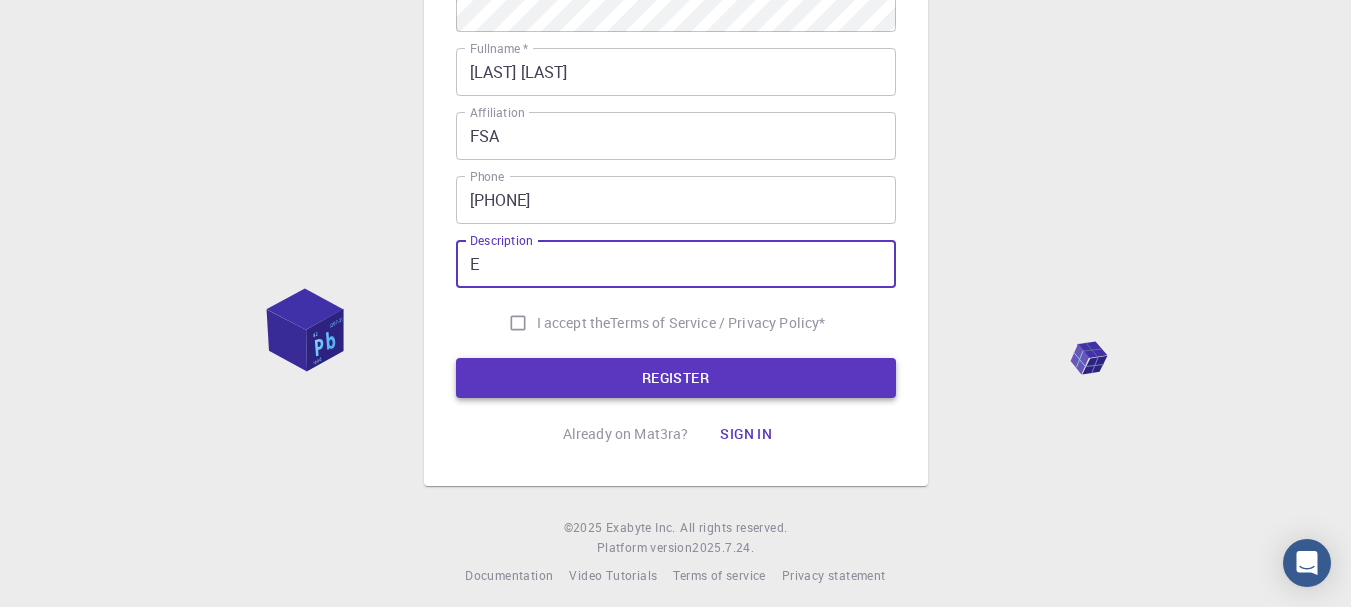 type on "E" 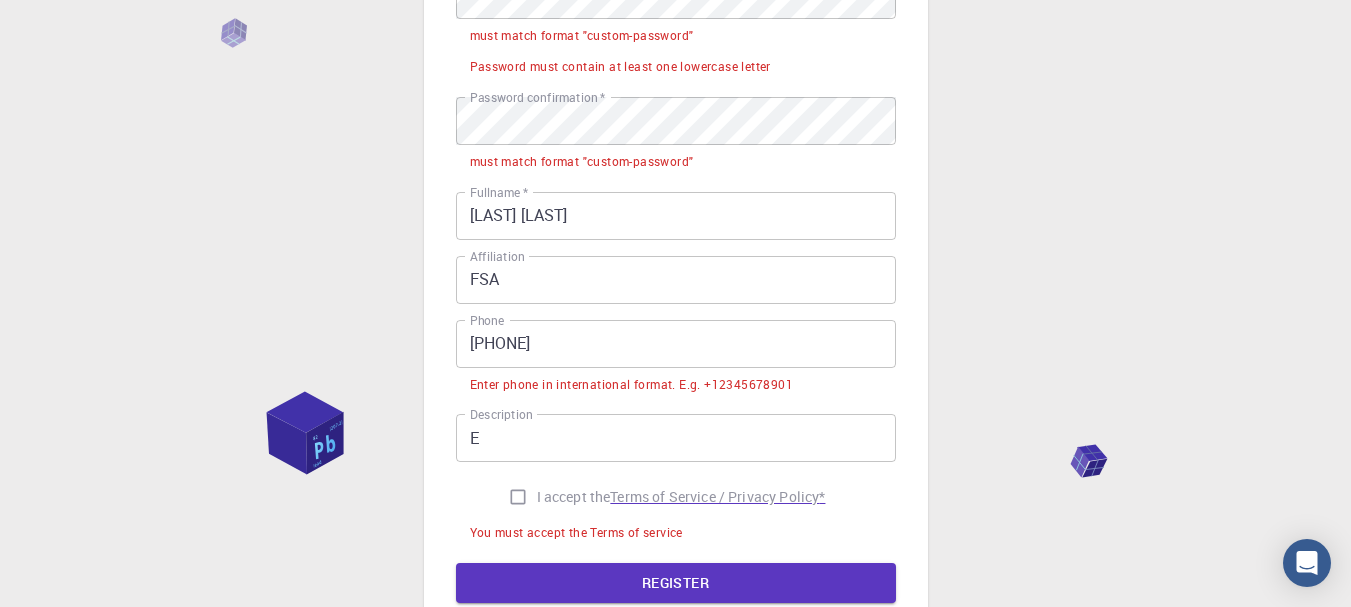 scroll, scrollTop: 512, scrollLeft: 0, axis: vertical 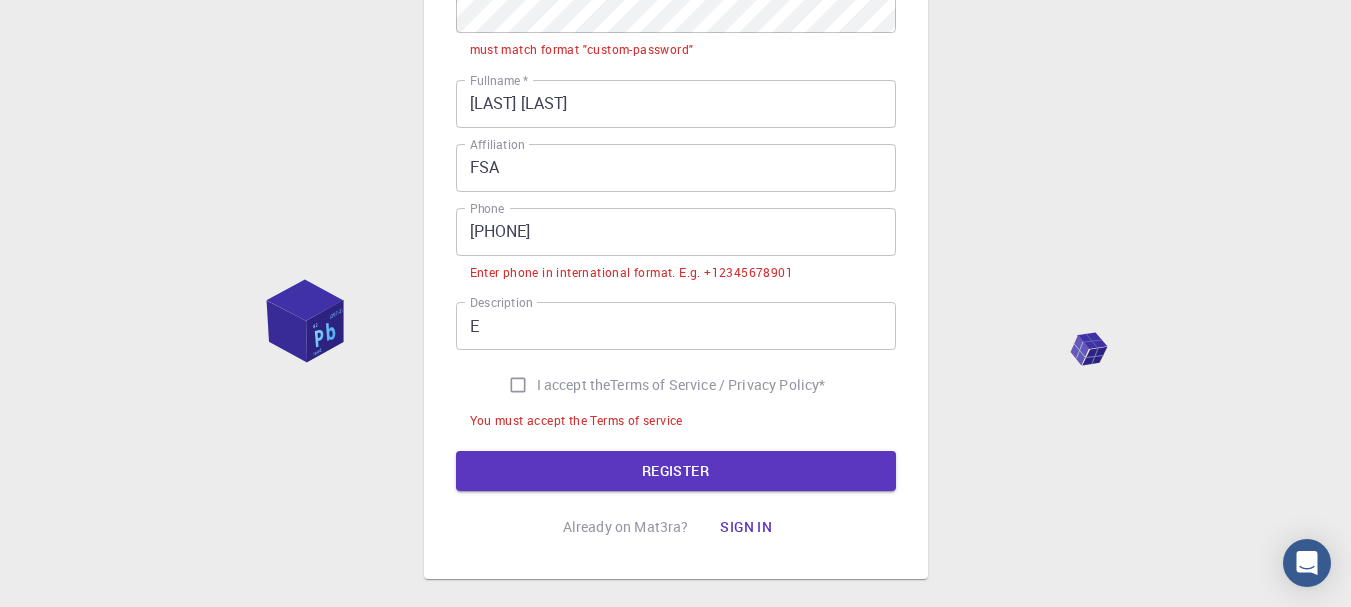 click on "I accept the  Terms of Service / Privacy Policy  *" at bounding box center [518, 385] 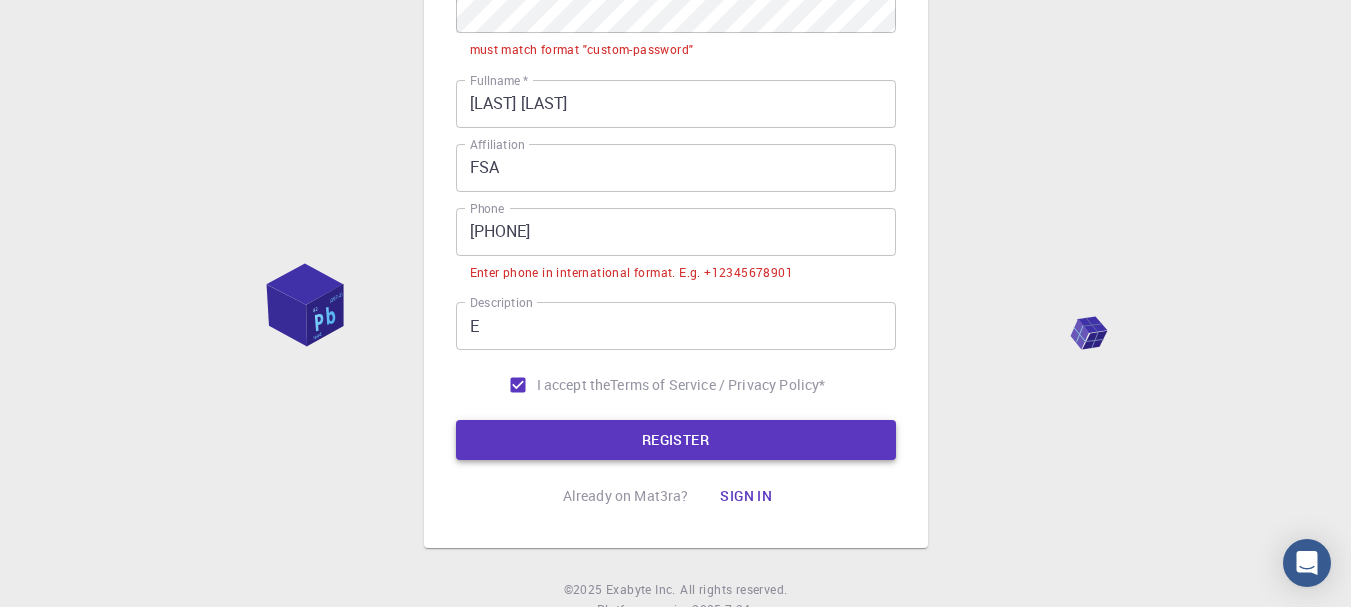 click on "REGISTER" at bounding box center [676, 440] 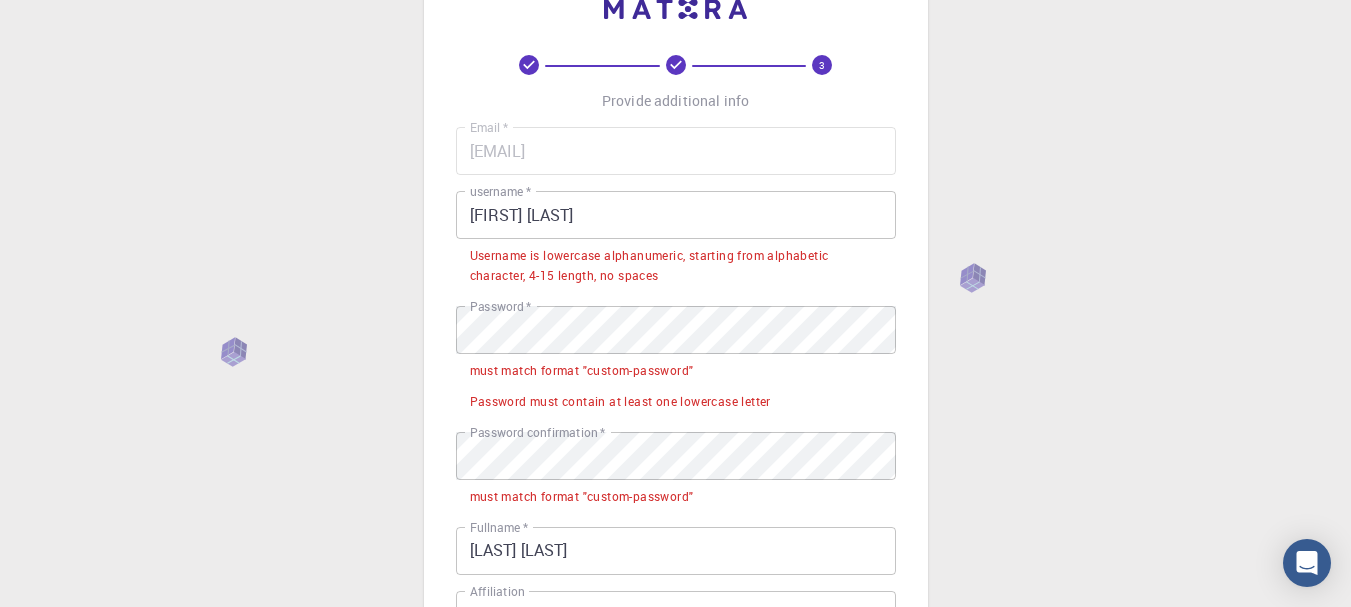 scroll, scrollTop: 100, scrollLeft: 0, axis: vertical 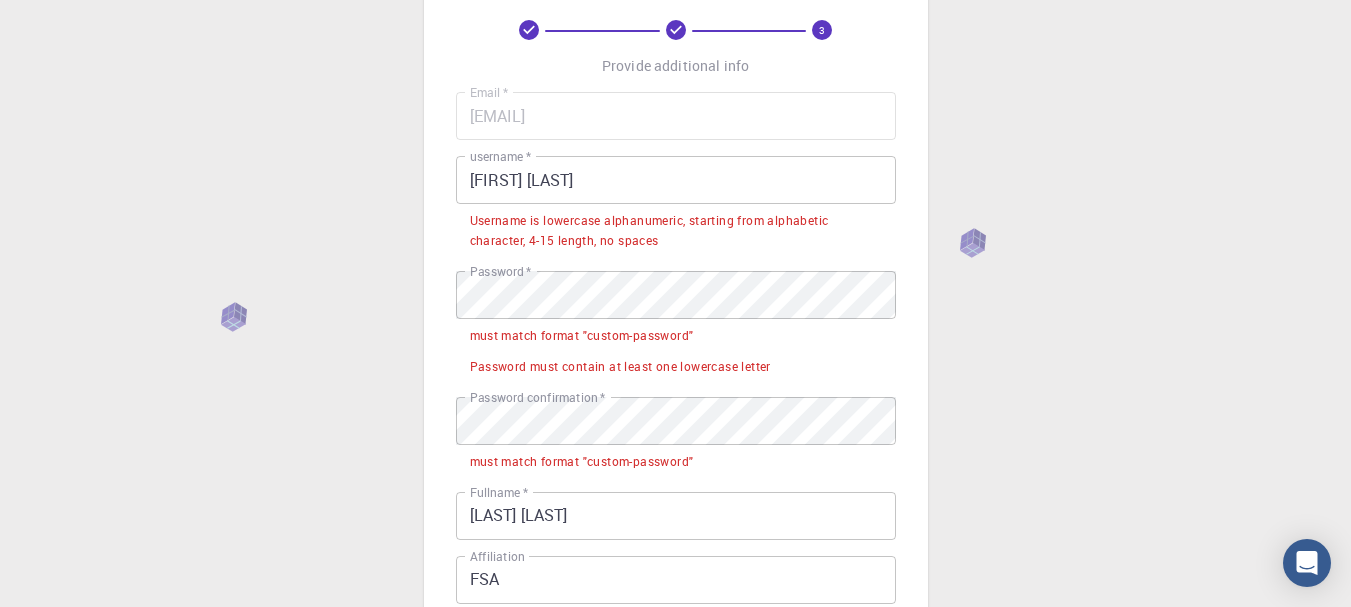 click on "[FIRST] [LAST]" at bounding box center (676, 180) 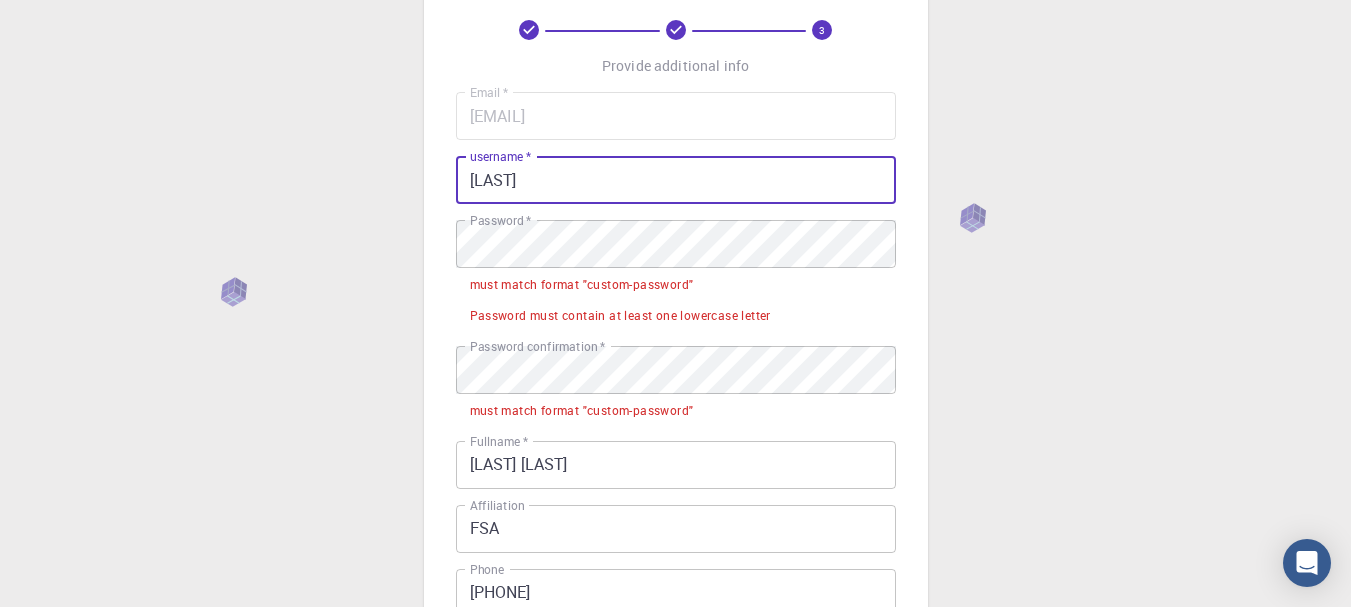 type on "[FIRST] [LAST]" 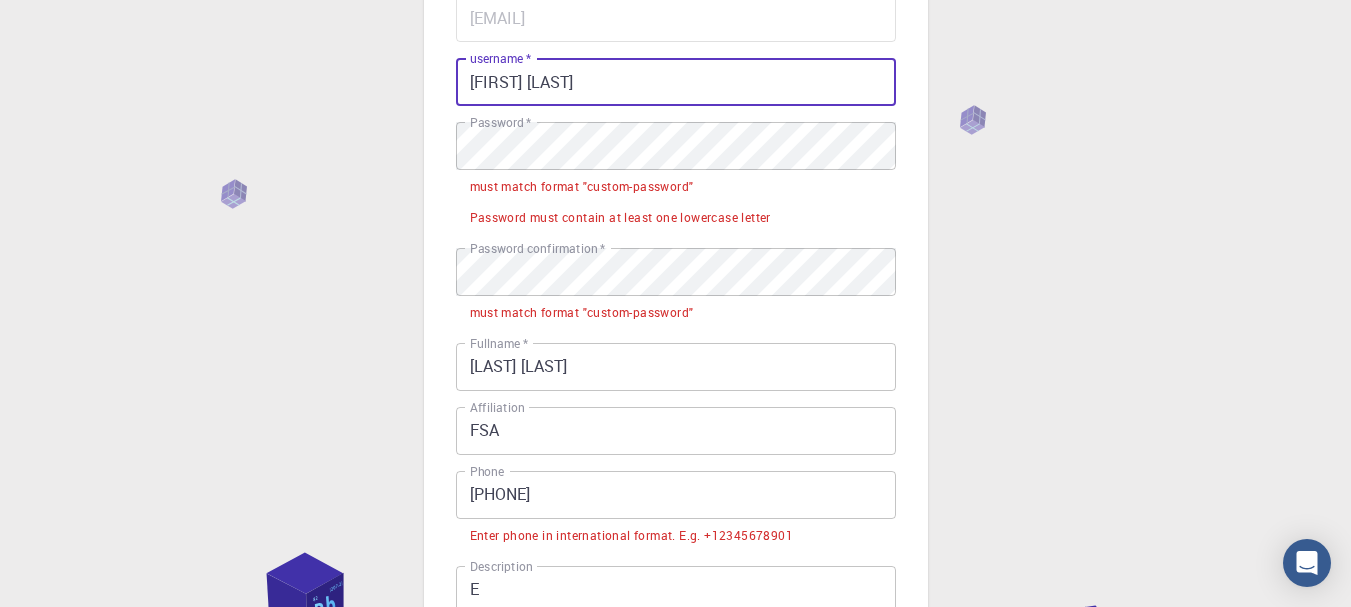 scroll, scrollTop: 100, scrollLeft: 0, axis: vertical 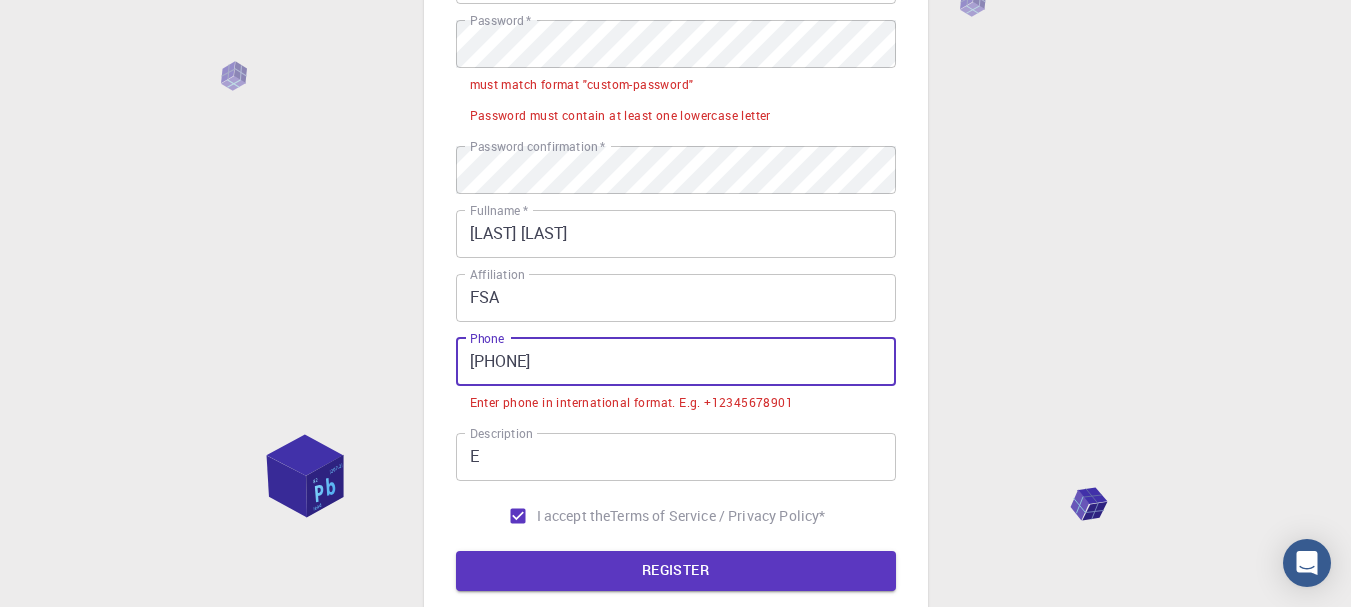click on "[PHONE]" at bounding box center [676, 362] 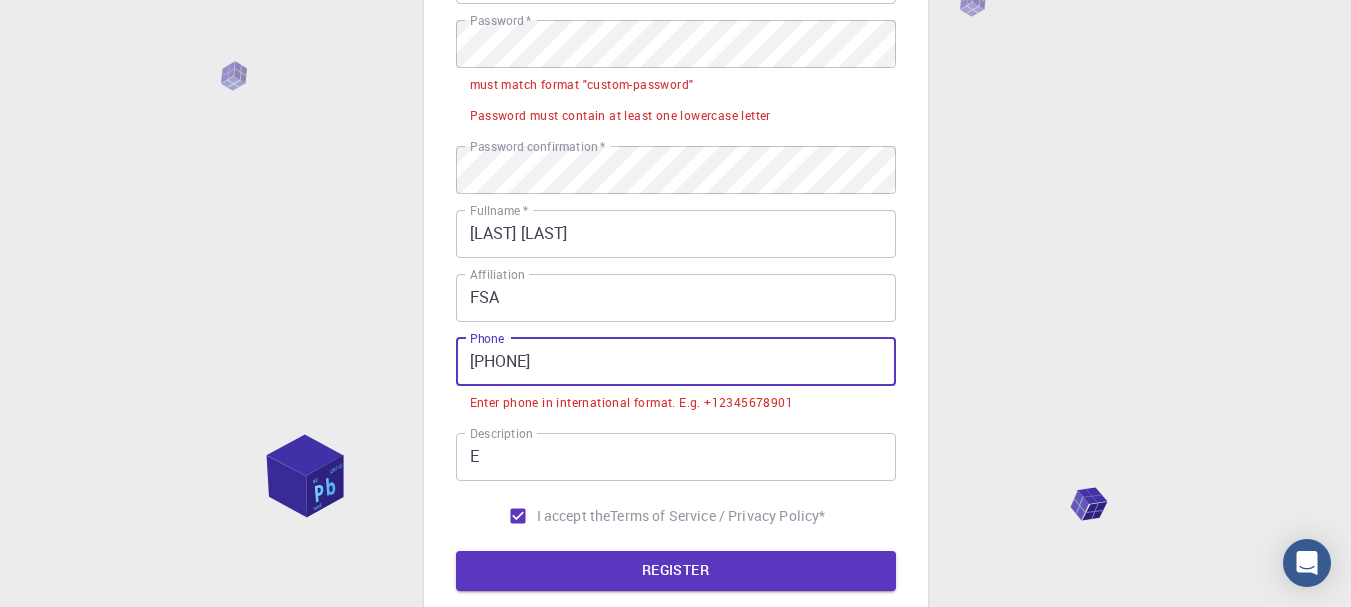 click on "[PHONE]" at bounding box center [676, 362] 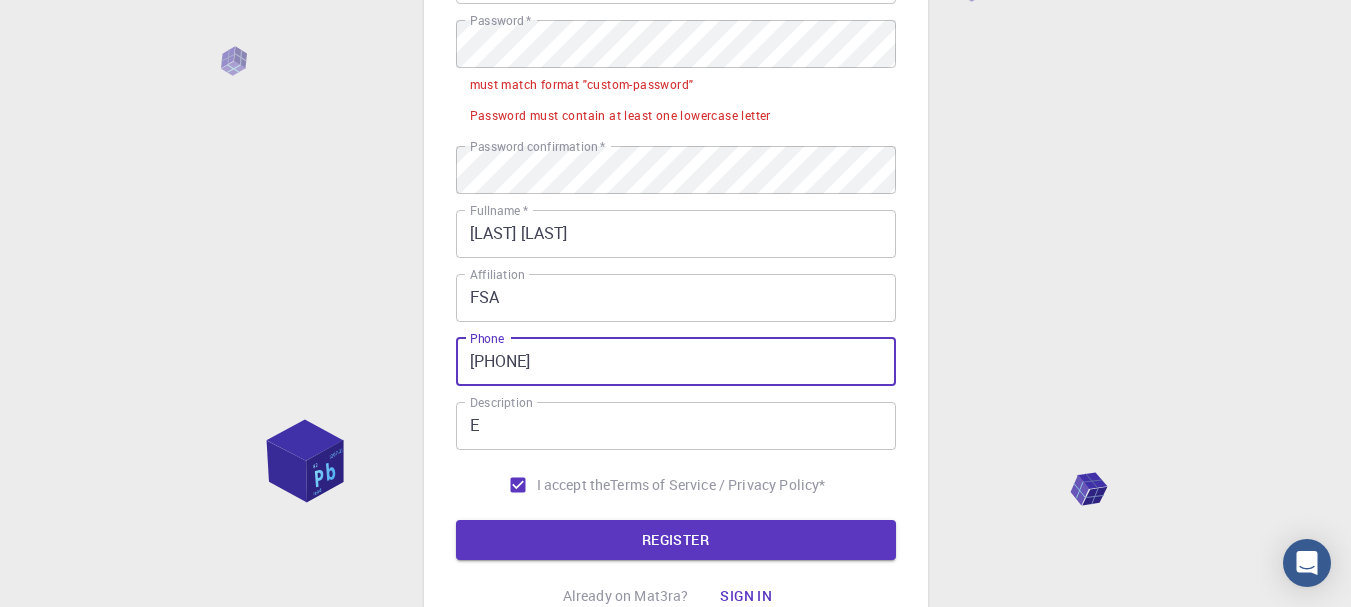 type on "[PHONE]" 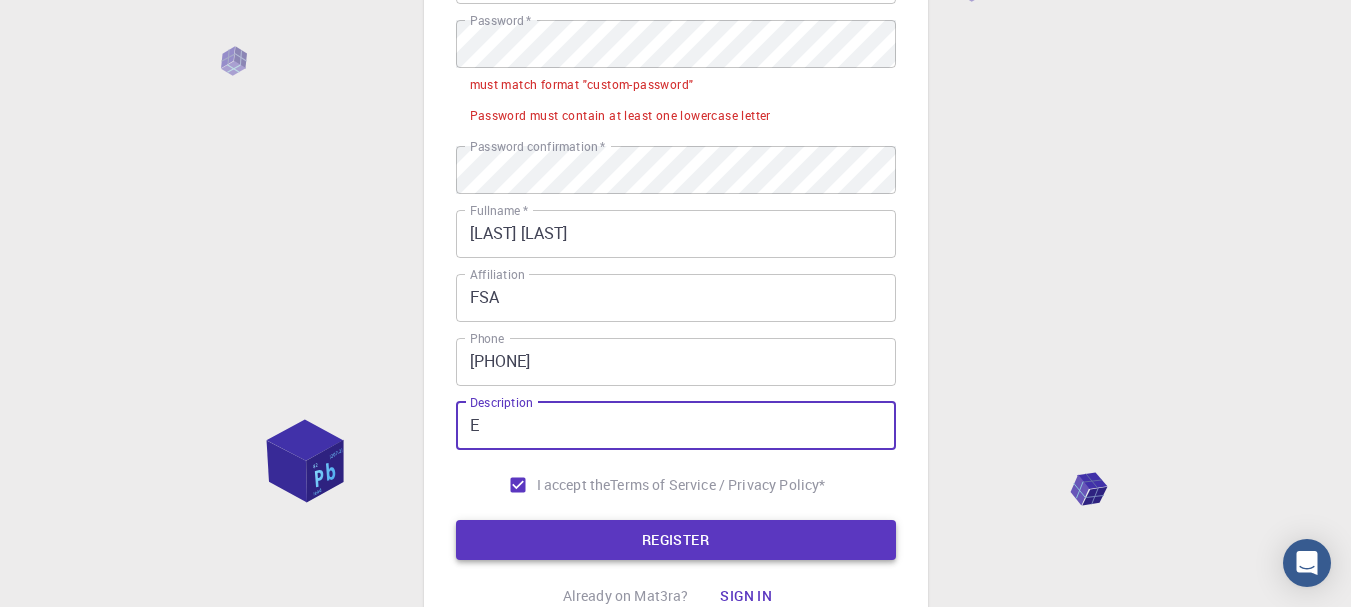 click on "REGISTER" at bounding box center (676, 540) 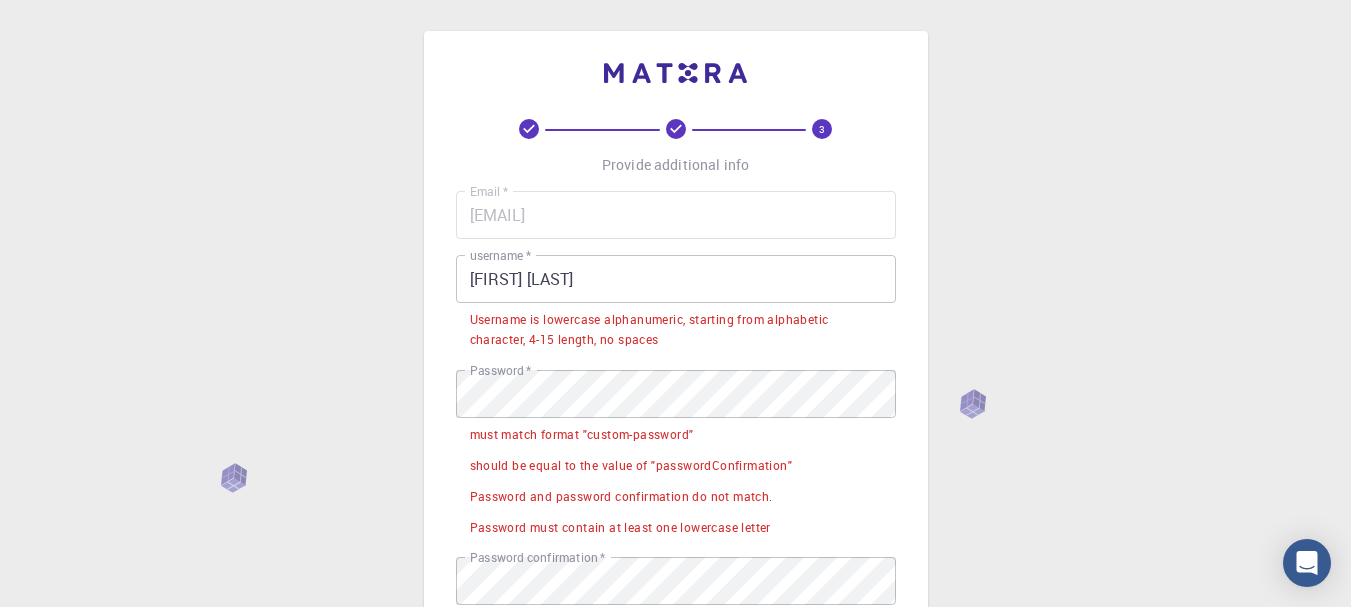 scroll, scrollTop: 0, scrollLeft: 0, axis: both 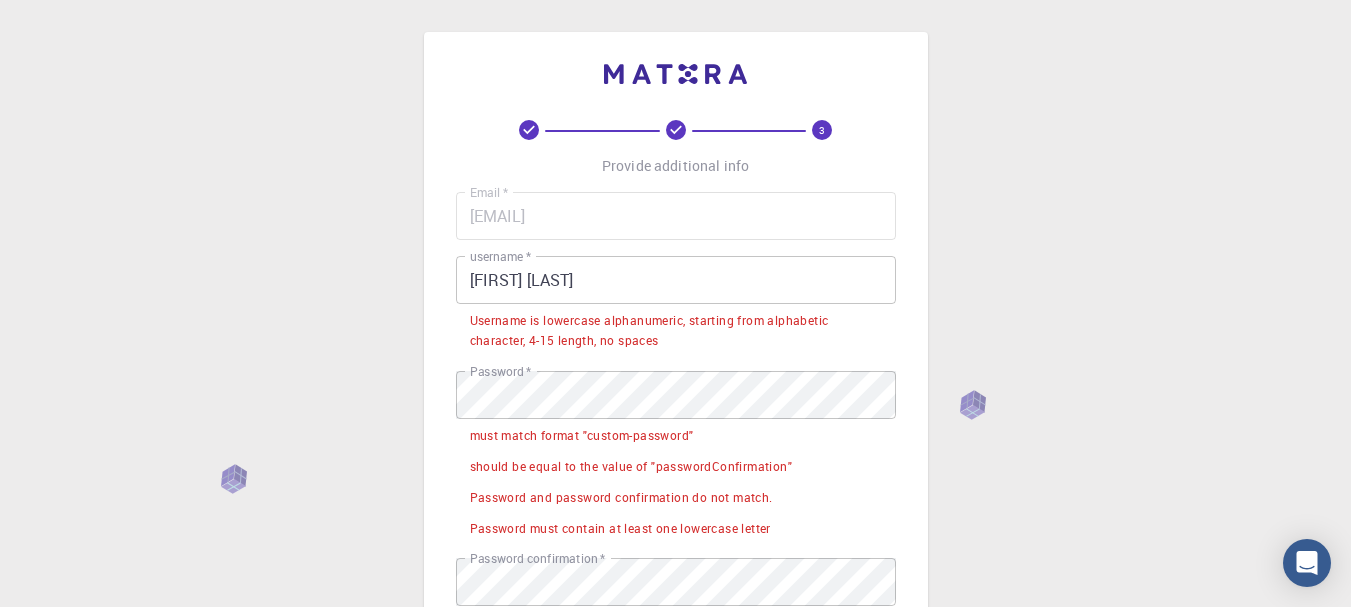 click on "[FIRST] [LAST]" at bounding box center [676, 280] 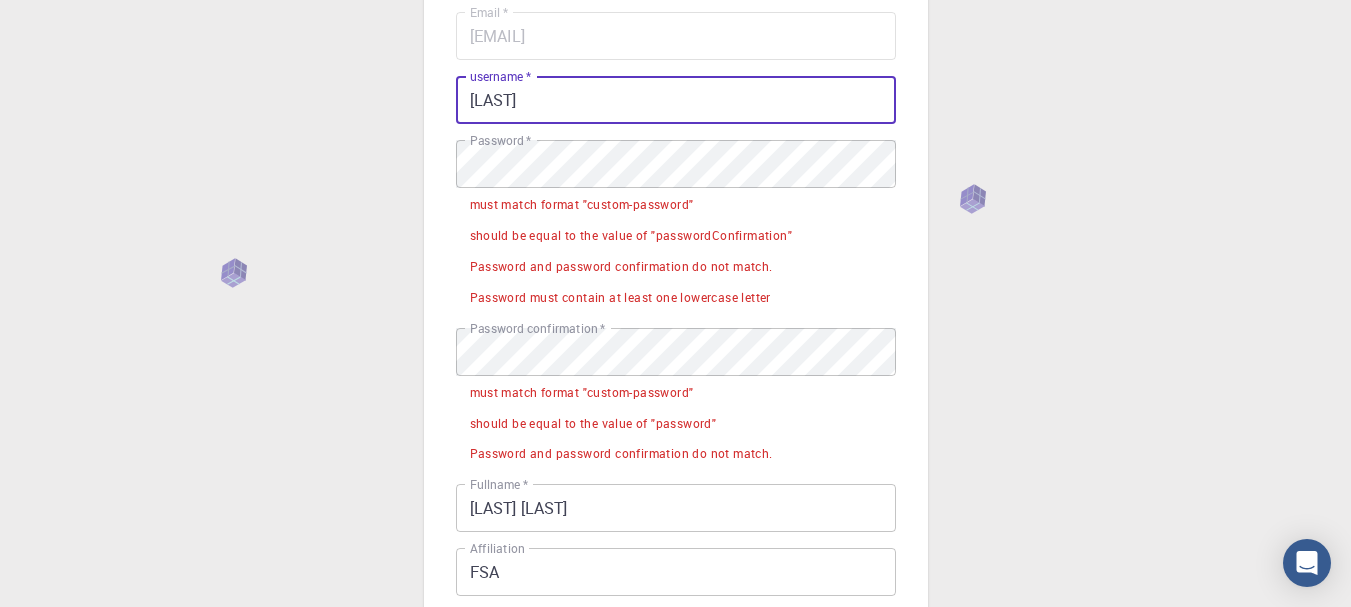 scroll, scrollTop: 200, scrollLeft: 0, axis: vertical 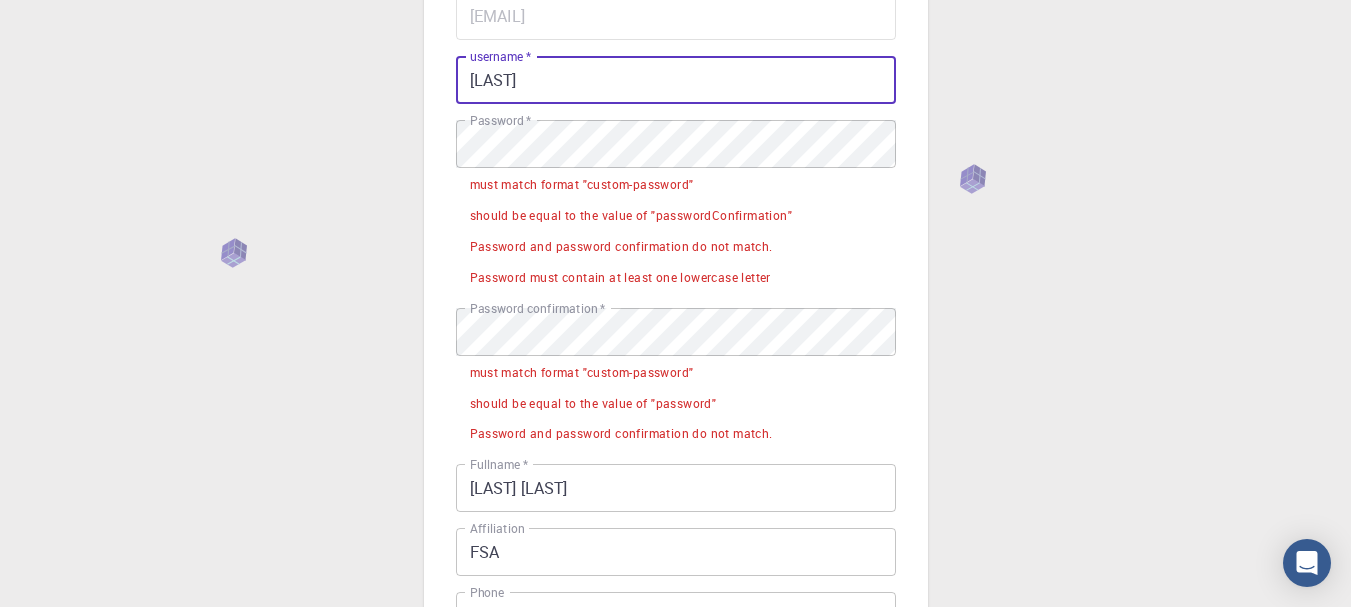 type on "[LAST]" 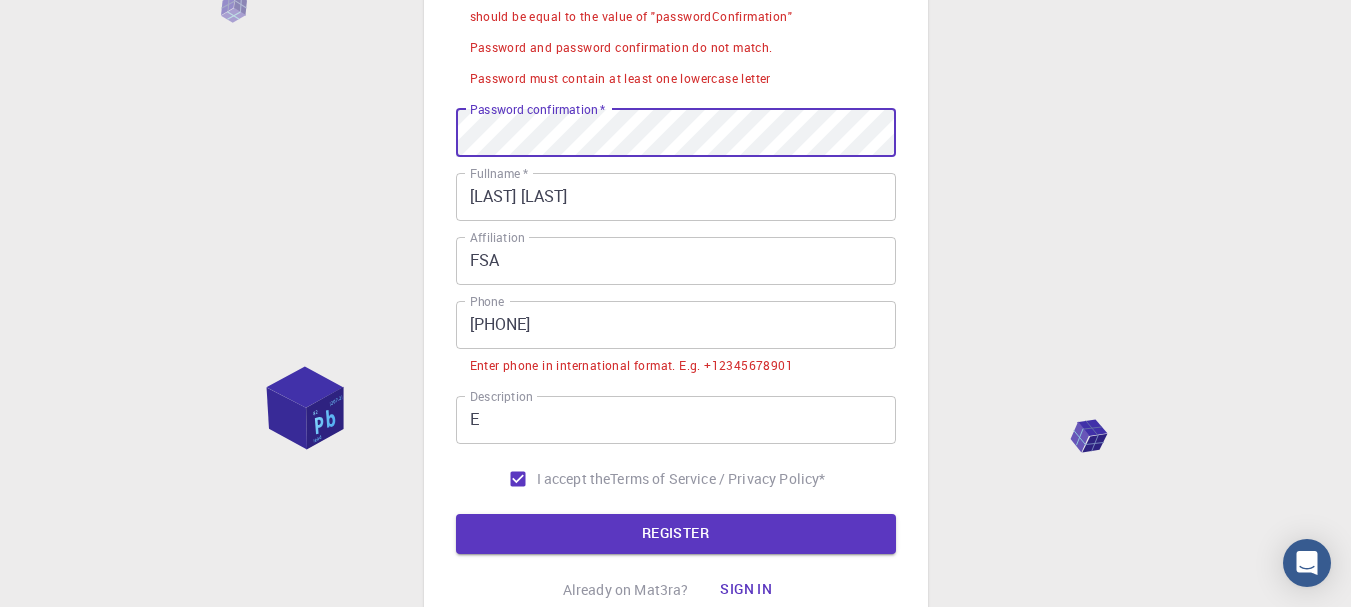 scroll, scrollTop: 400, scrollLeft: 0, axis: vertical 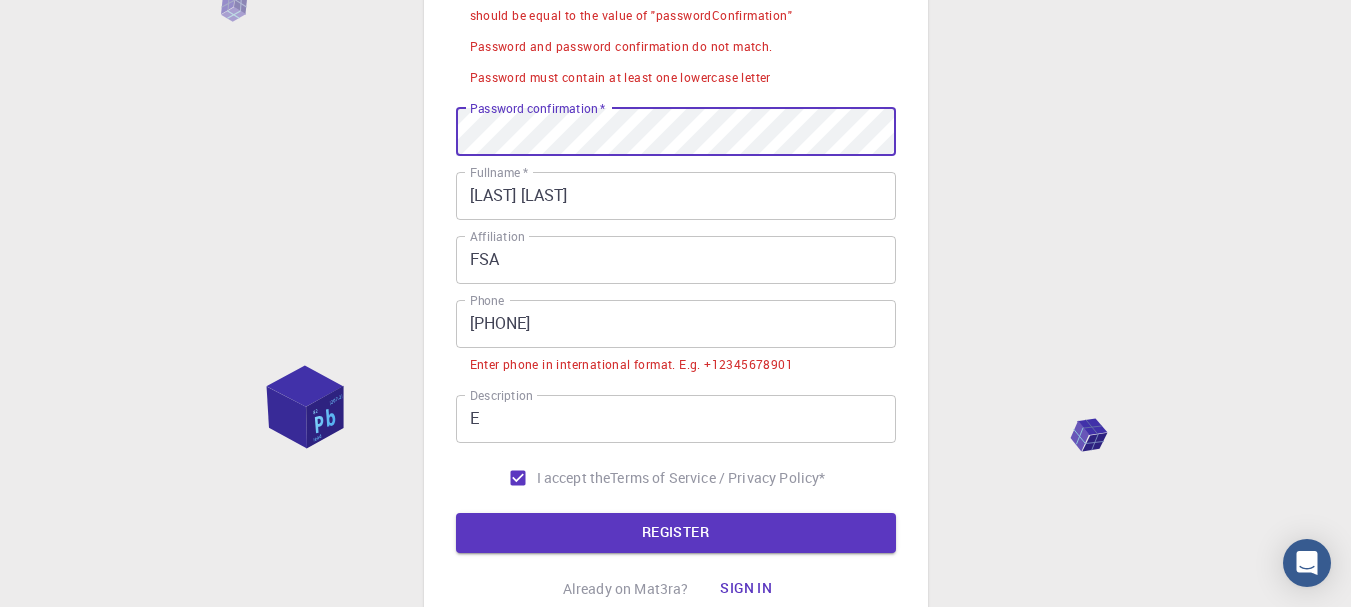 click on "Enter phone in international format. E.g. +12345678901" at bounding box center [632, 365] 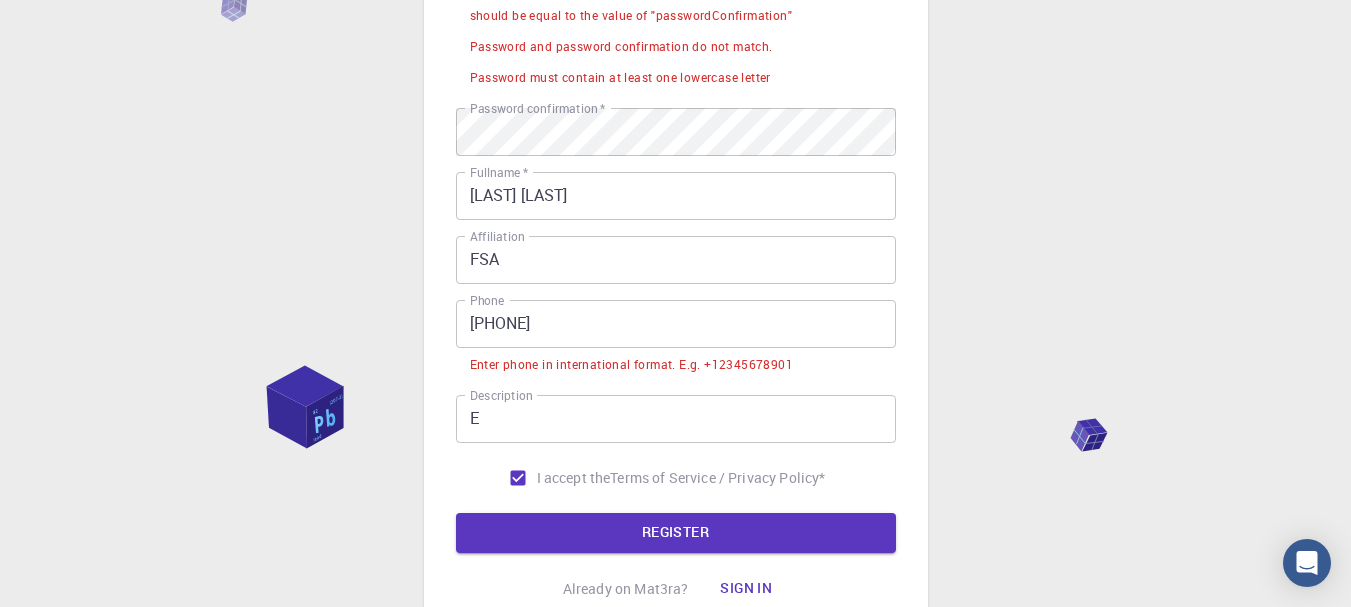 click on "Enter phone in international format. E.g. +12345678901" at bounding box center [632, 365] 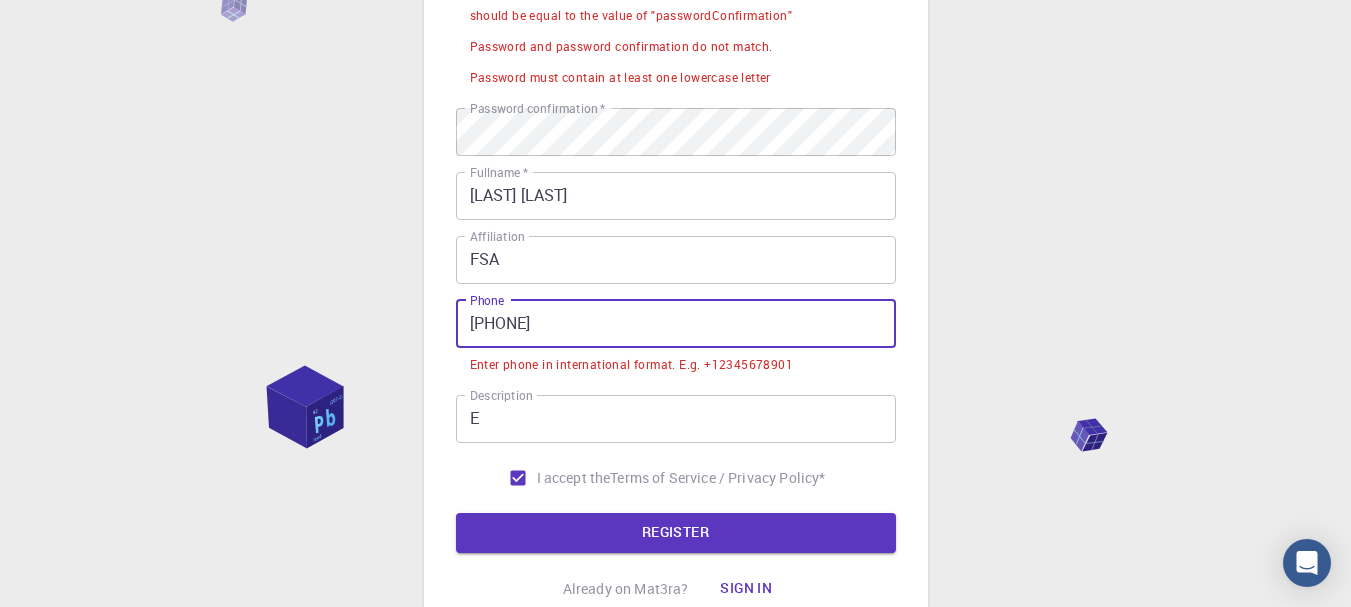 click on "[PHONE]" at bounding box center [676, 324] 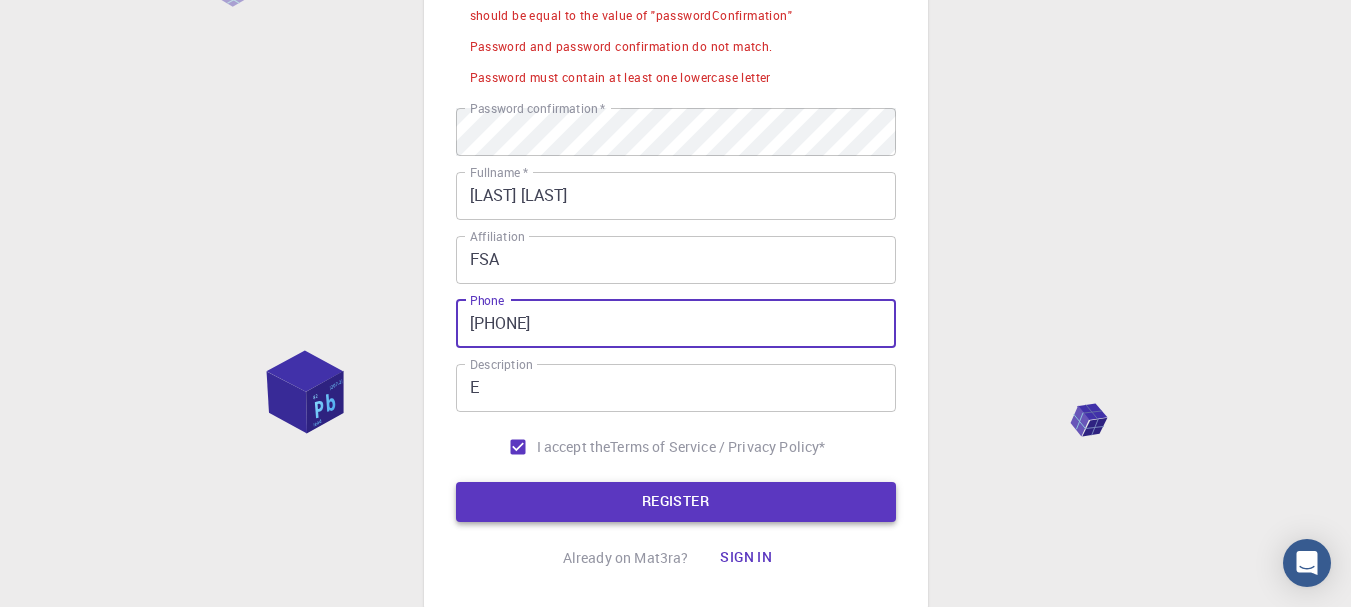 click on "REGISTER" at bounding box center (676, 502) 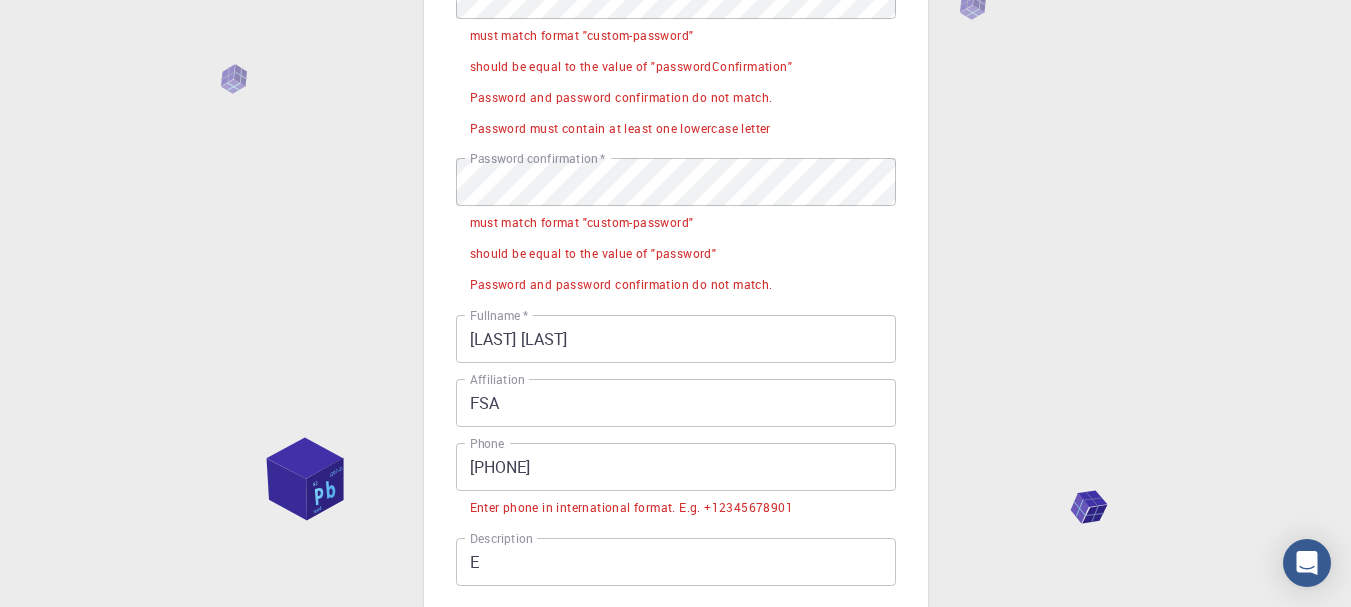 scroll, scrollTop: 451, scrollLeft: 0, axis: vertical 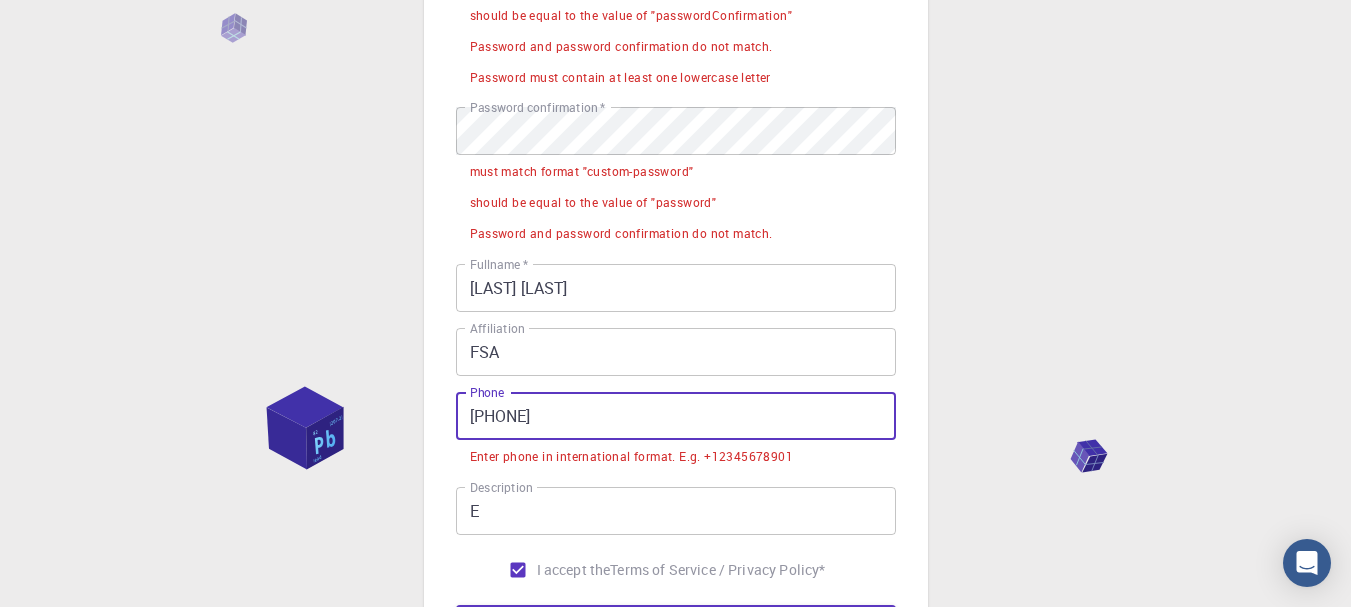 click on "[PHONE]" at bounding box center [676, 416] 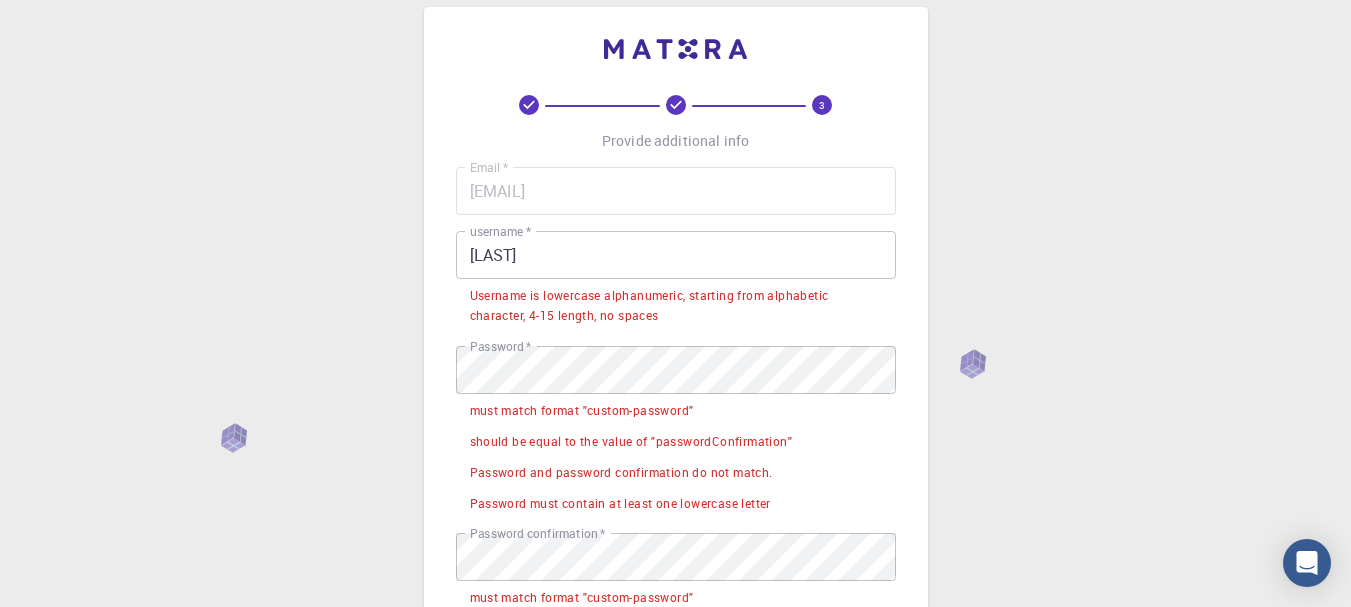 scroll, scrollTop: 0, scrollLeft: 0, axis: both 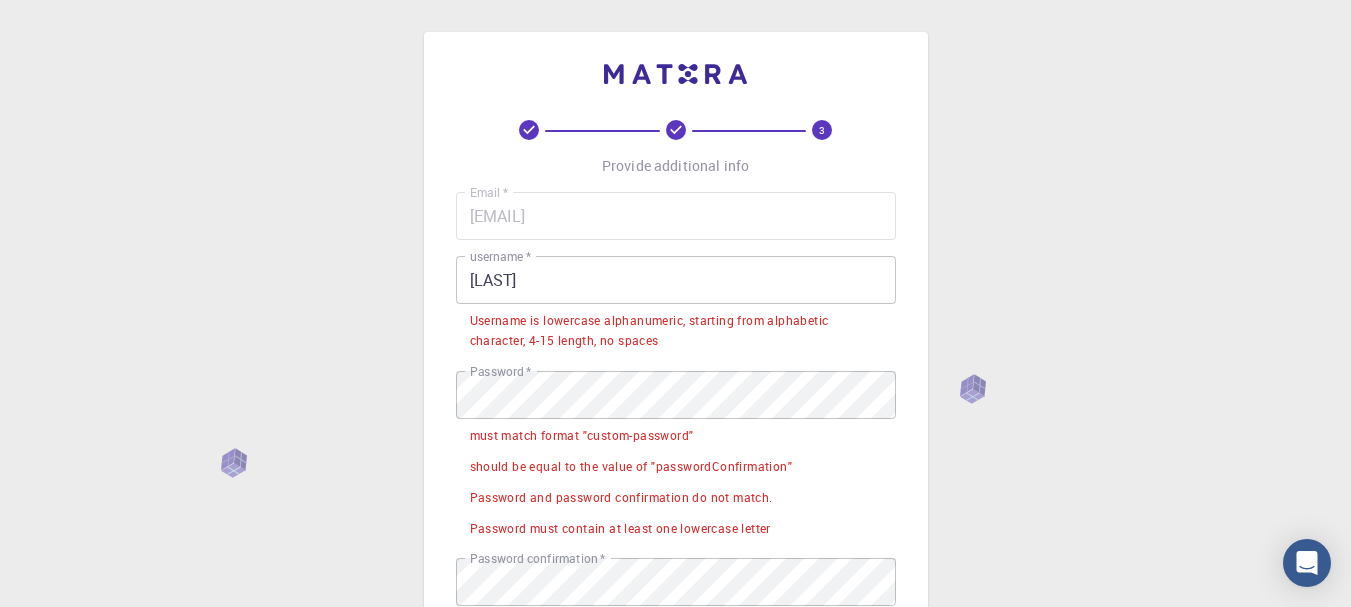 type on "[PHONE]" 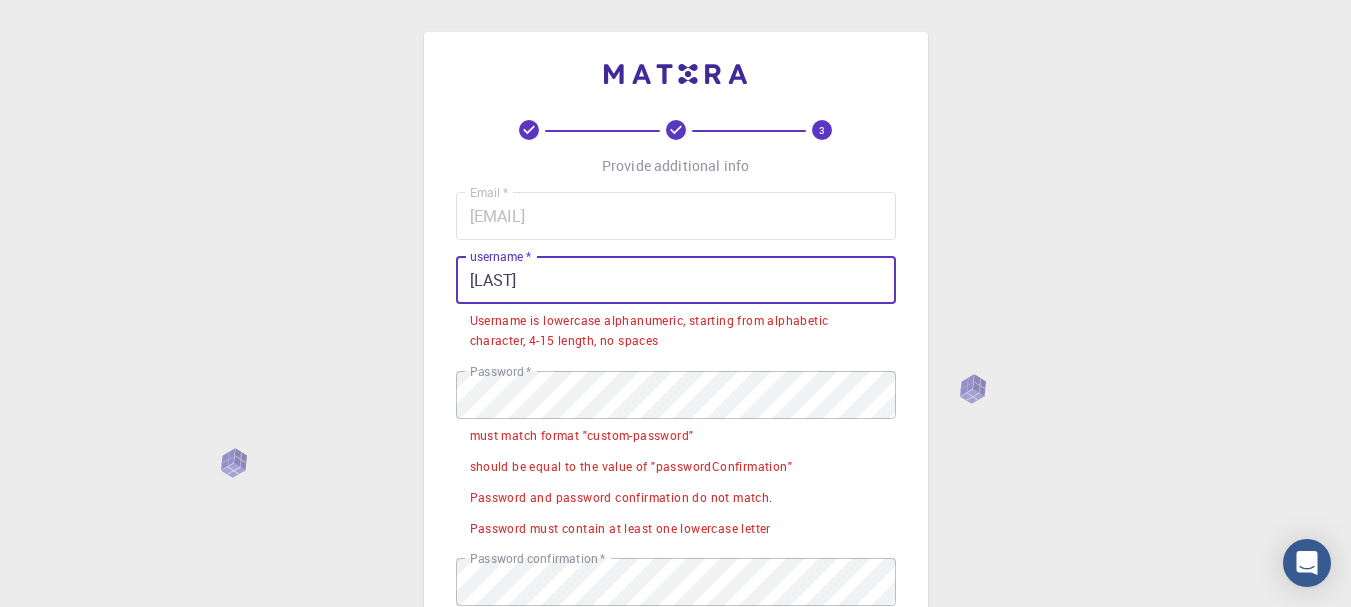 click on "[LAST]" at bounding box center [676, 280] 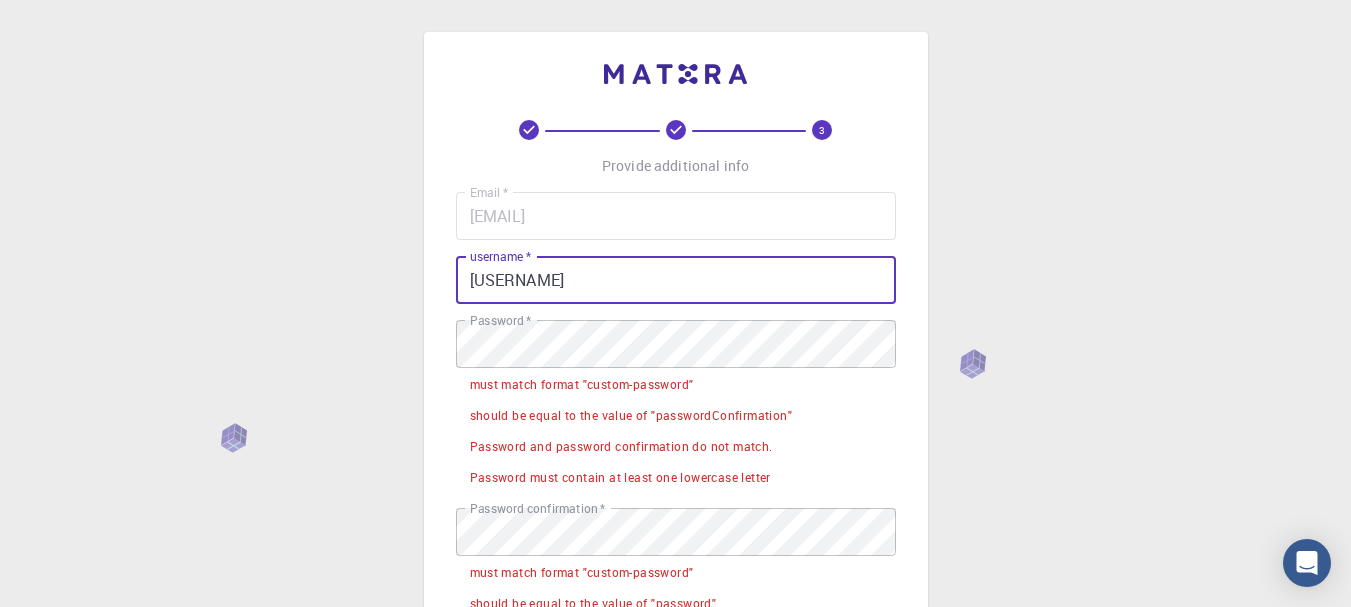 type on "[USERNAME]" 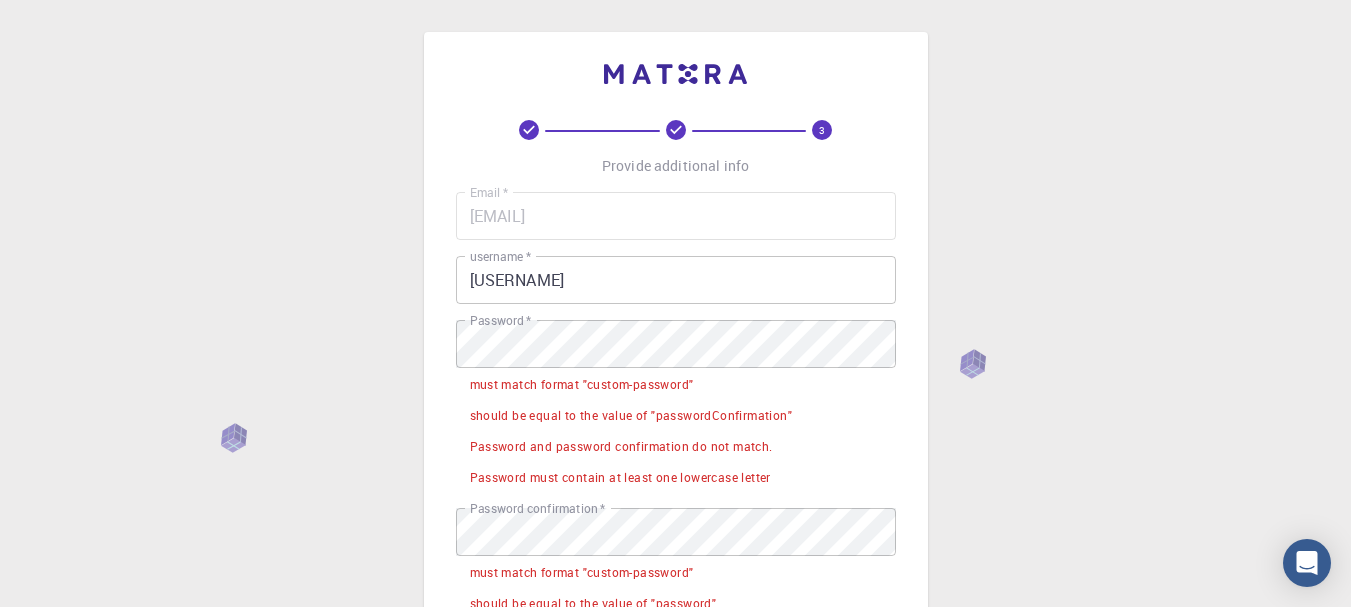 click on "3 Provide additional info Email   * [EMAIL] Email   * username   * [USERNAME] username   * Password   * Password   * must match format "custom-password" should be equal to the value of "passwordConfirmation" Password and password confirmation do not match. Password must contain at least one lowercase letter Password confirmation   * Password confirmation   * must match format "custom-password" should be equal to the value of "password" Password and password confirmation do not match. Fullname   * [LAST] [LAST] Fullname   * Affiliation FSA Affiliation Phone [PHONE] Phone Description E Description I accept the Terms of Service / Privacy Policy * REGISTER Already on Mat3ra? Sign in © 2025 Exabyte Inc. All rights reserved. Platform version 2025.7.24 . Documentation Video Tutorials Terms of service Privacy statement" at bounding box center [675, 617] 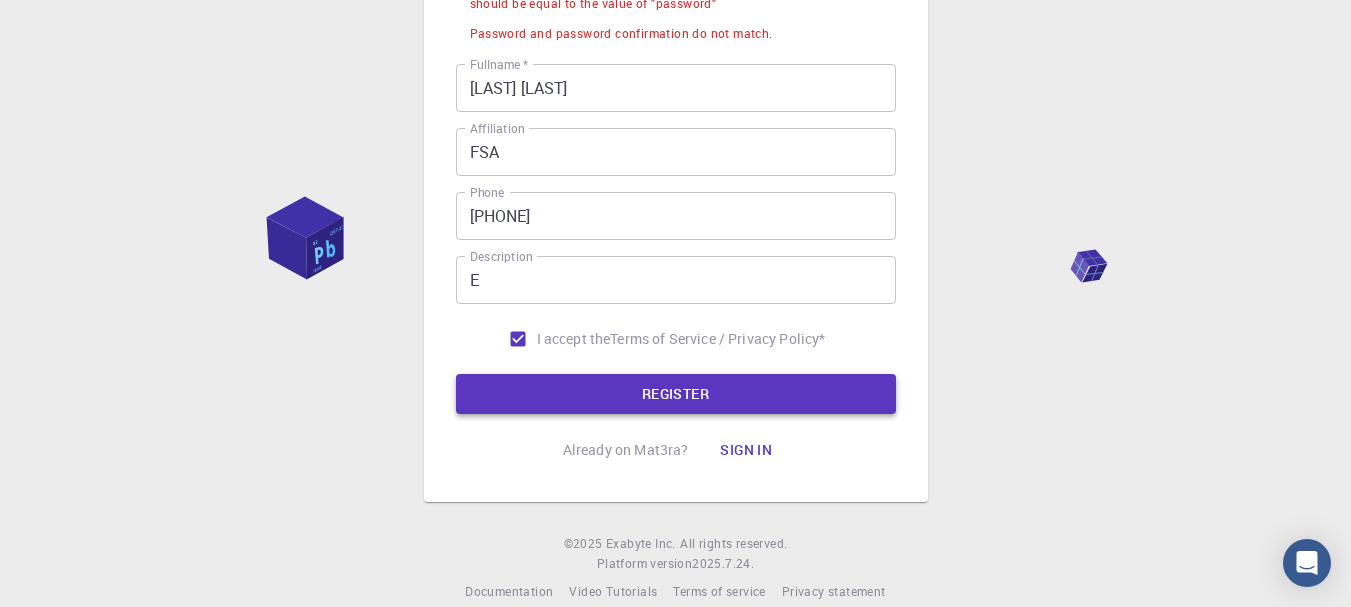 click on "REGISTER" at bounding box center [676, 394] 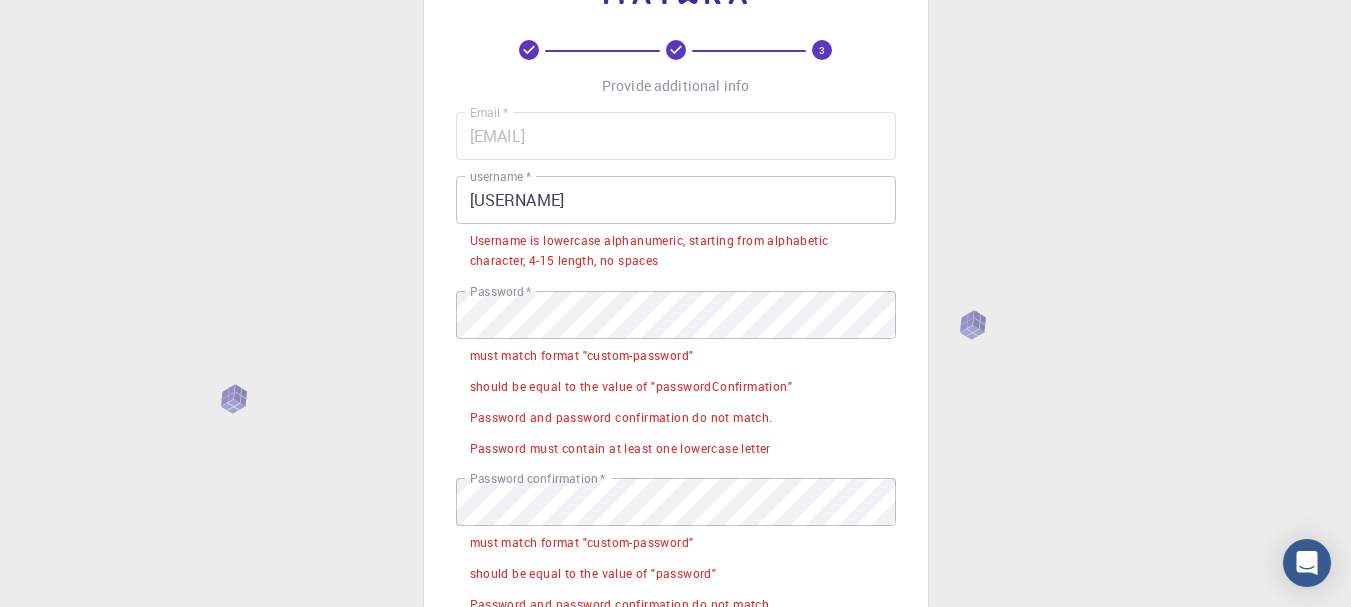 scroll, scrollTop: 0, scrollLeft: 0, axis: both 